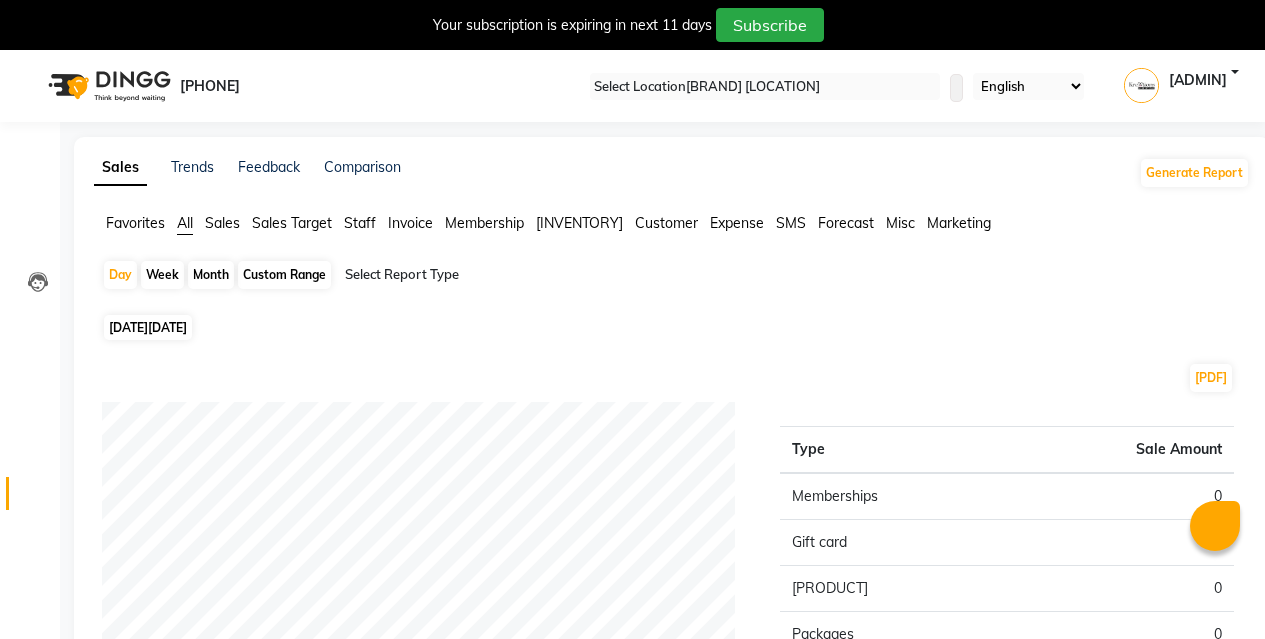 scroll, scrollTop: 0, scrollLeft: 0, axis: both 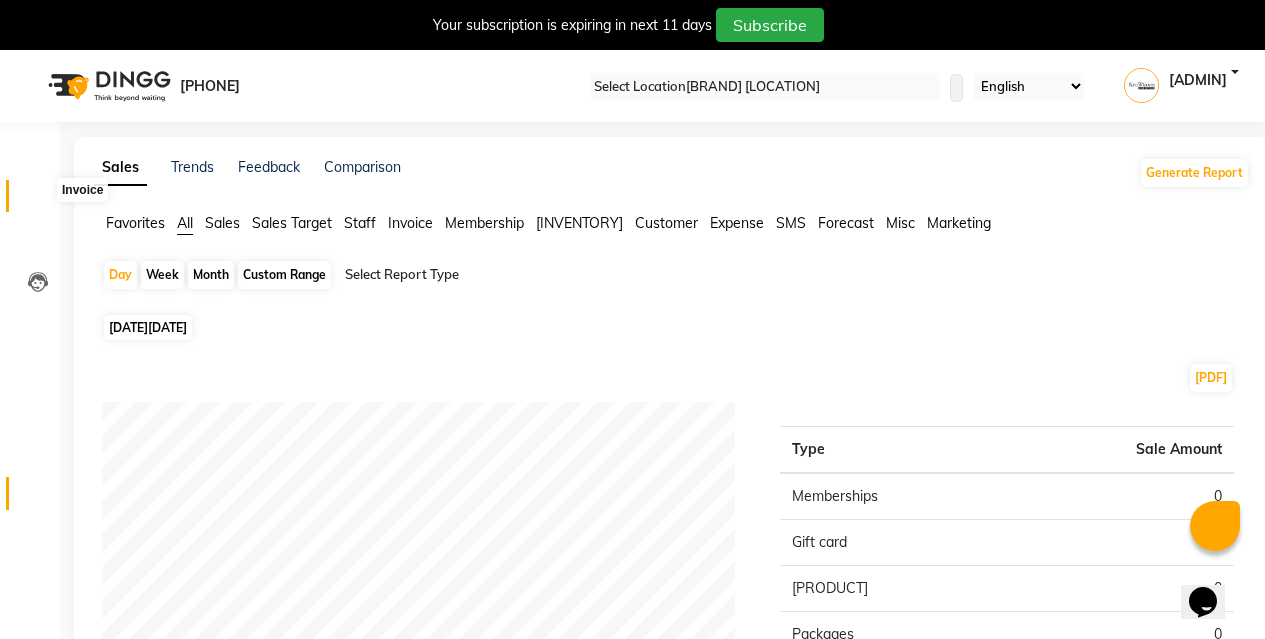 click at bounding box center [38, 201] 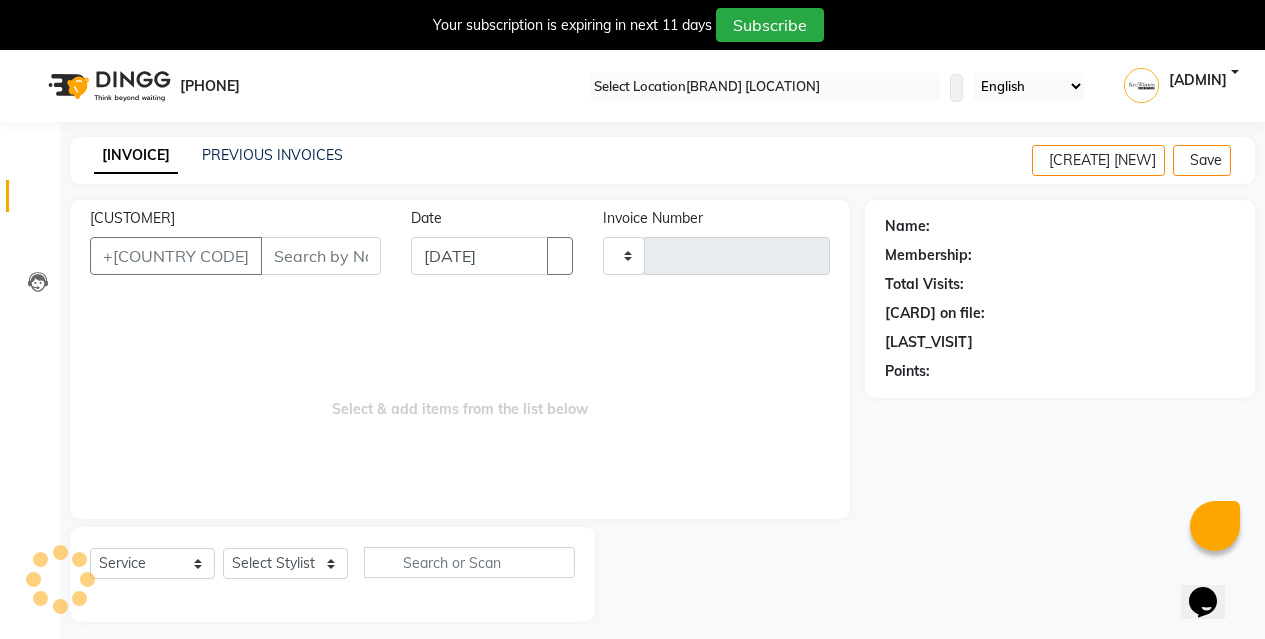 scroll, scrollTop: 50, scrollLeft: 0, axis: vertical 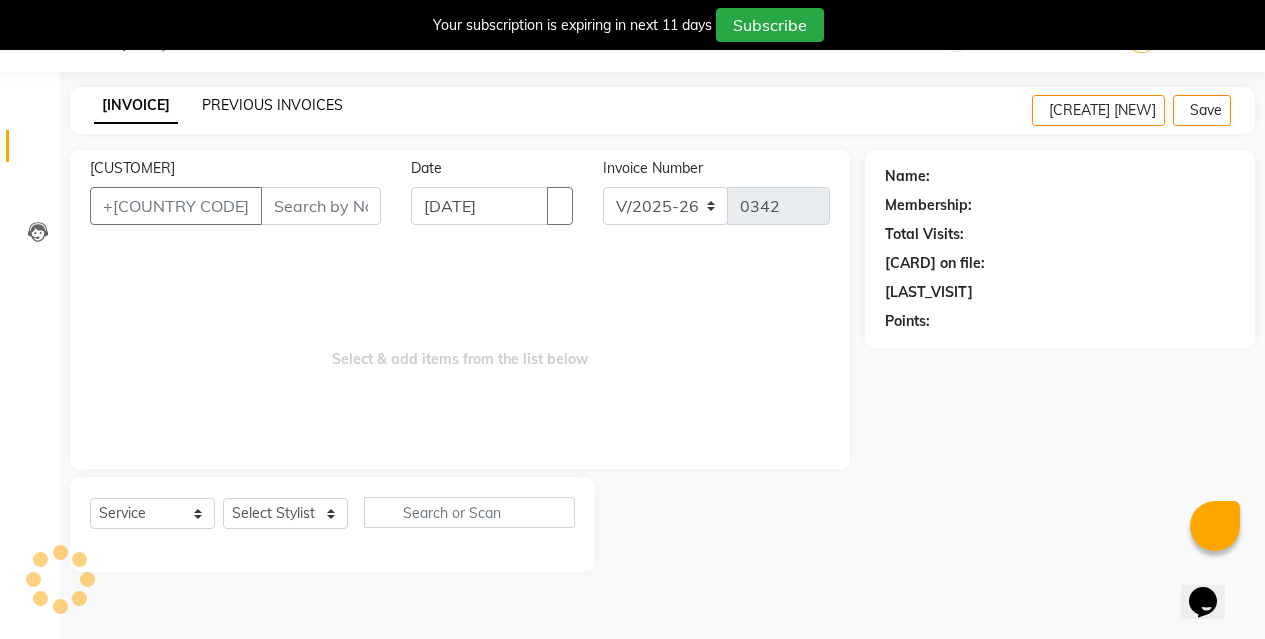 click on "PREVIOUS INVOICES" at bounding box center [272, 105] 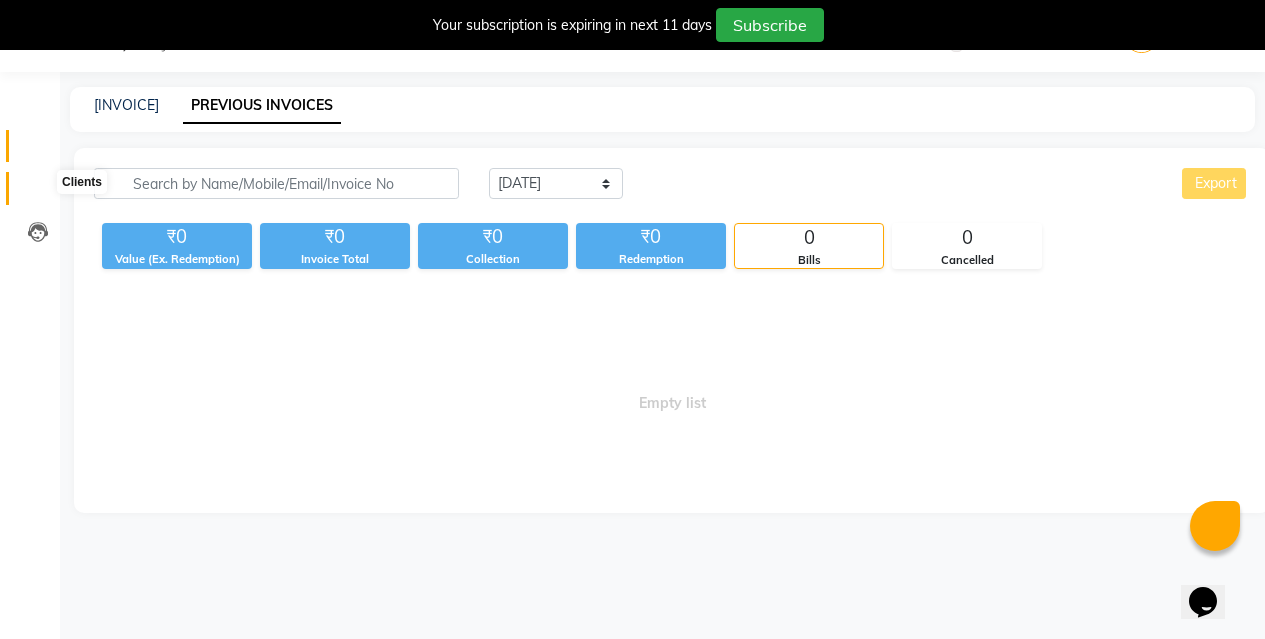 click at bounding box center (37, 193) 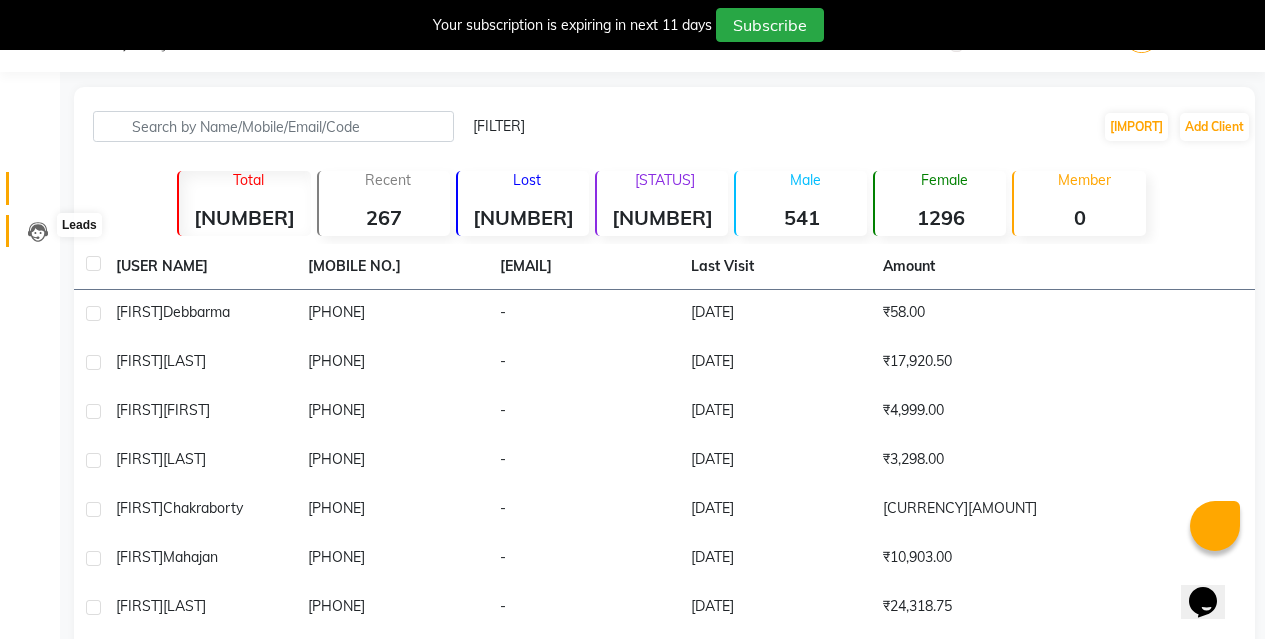 click at bounding box center [38, 232] 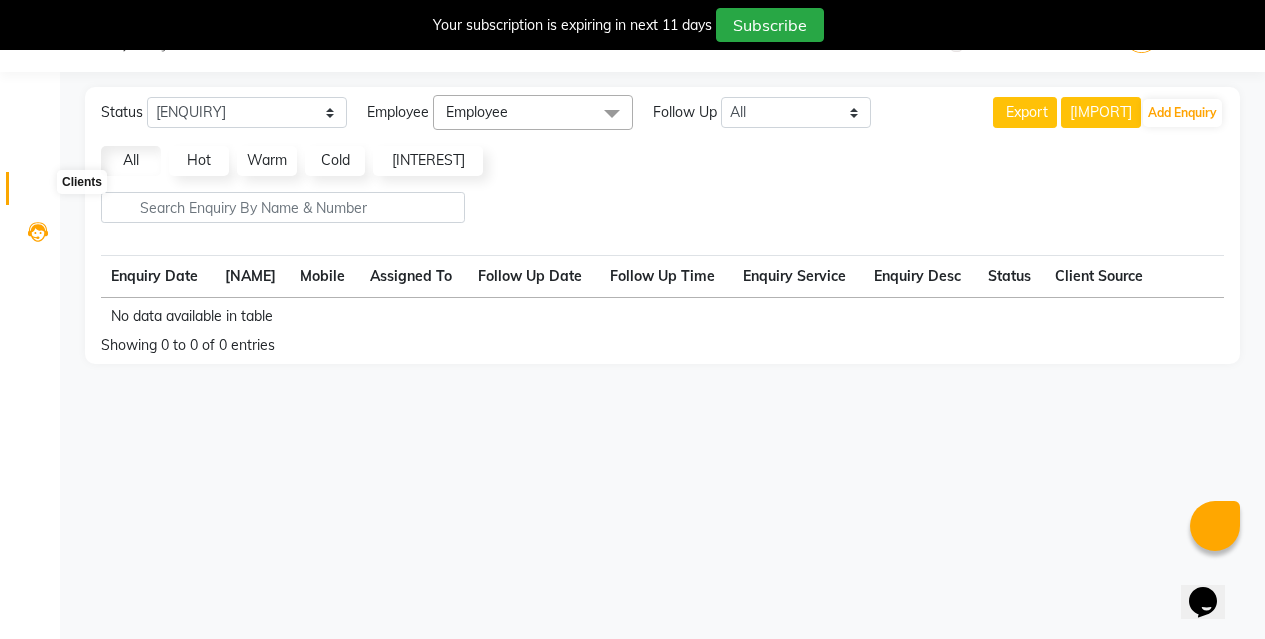 click at bounding box center (38, 193) 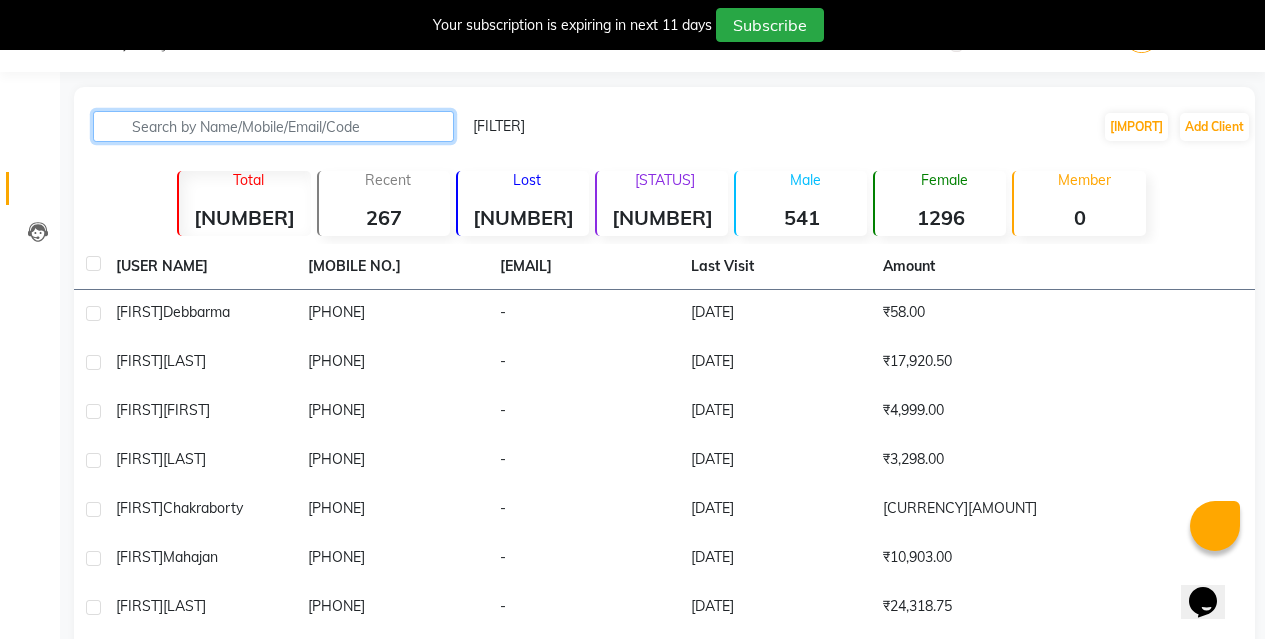 click at bounding box center [273, 126] 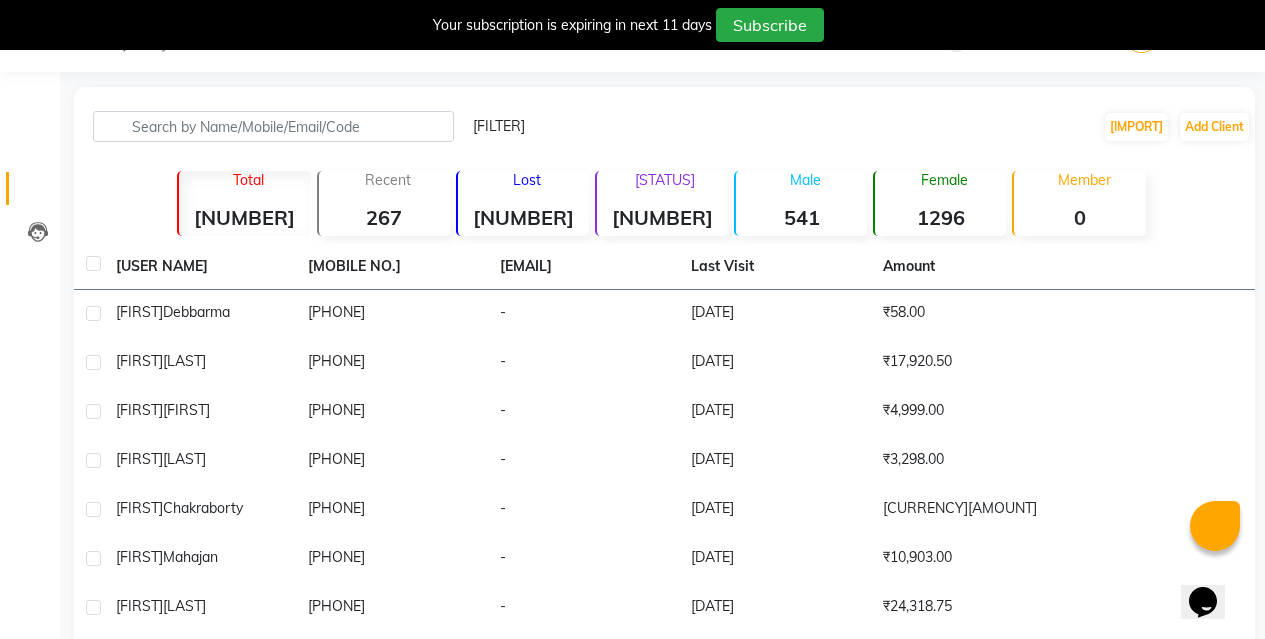 click on "[FILTER]" at bounding box center (499, 126) 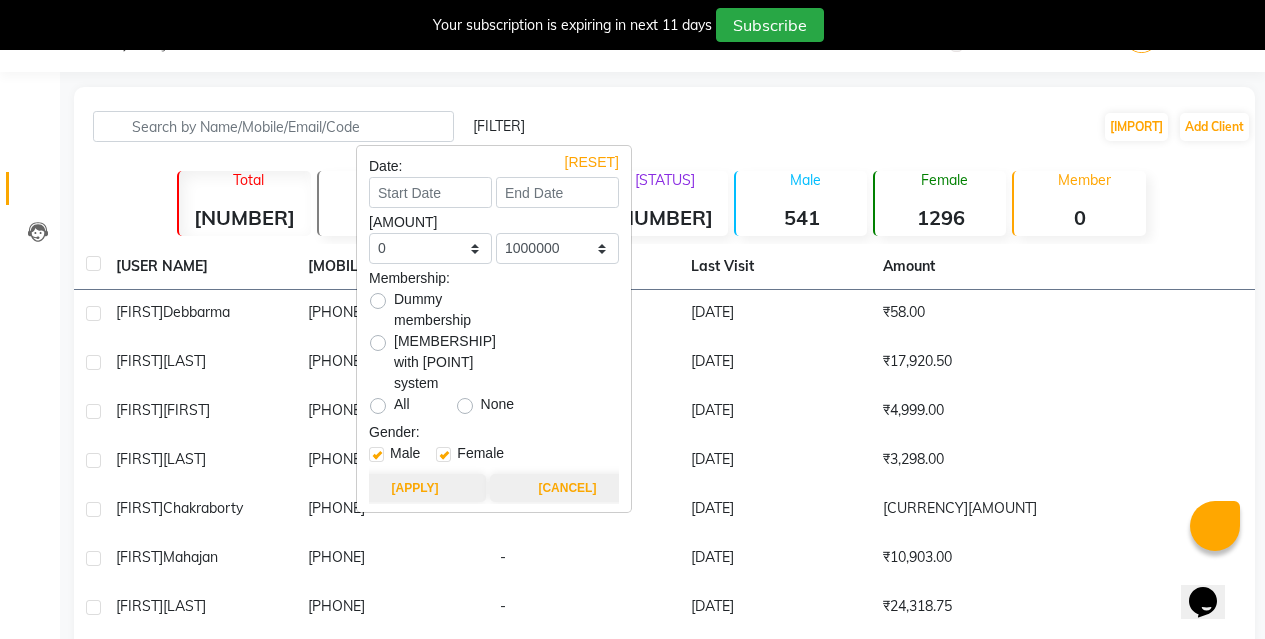 scroll, scrollTop: 52, scrollLeft: 0, axis: vertical 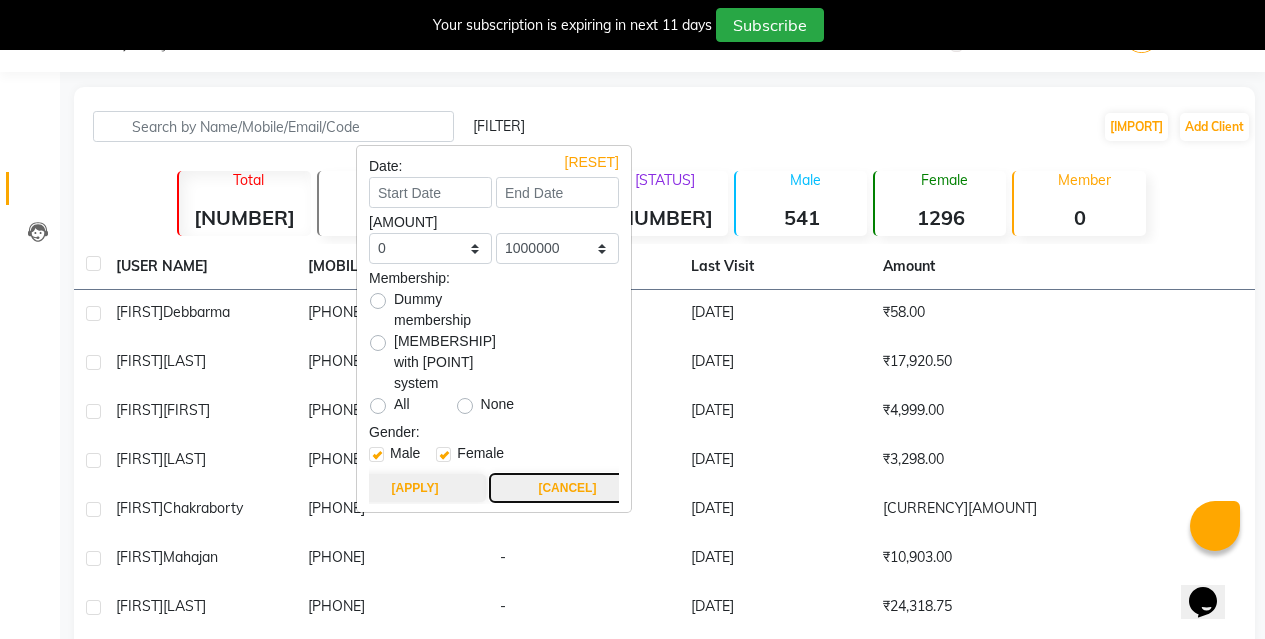 click on "[CANCEL]" at bounding box center (567, 488) 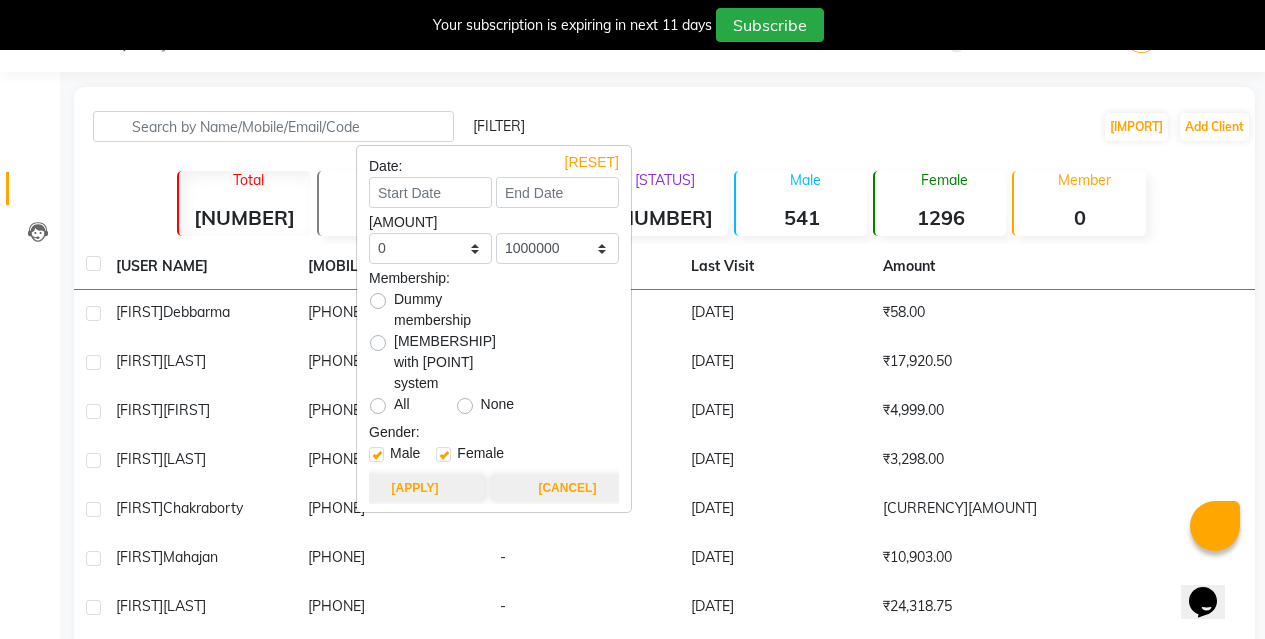 click on "Filter Import Add [CUSTOMER]" at bounding box center [860, 126] 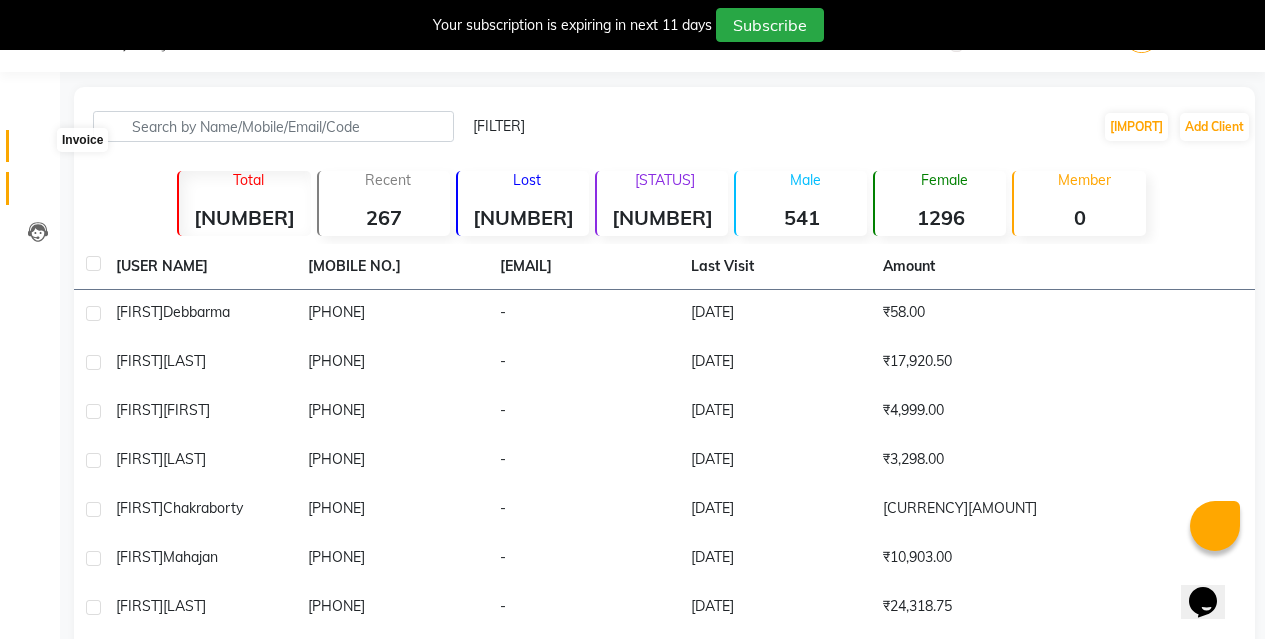 click at bounding box center [38, 151] 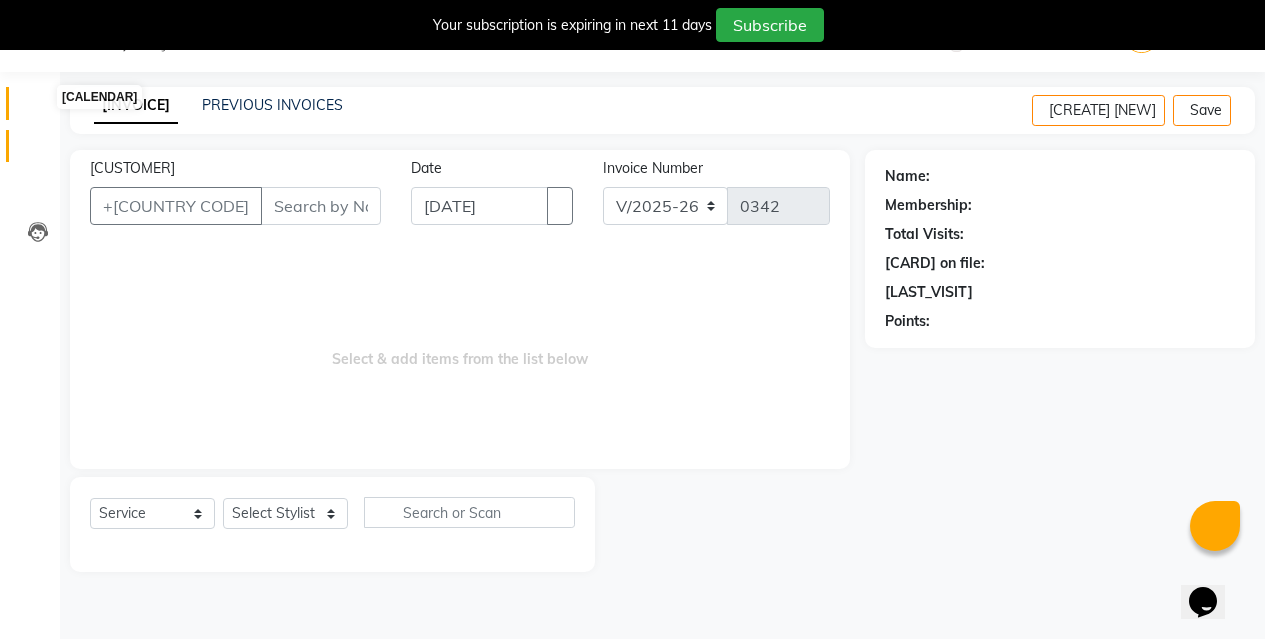 click at bounding box center [38, 108] 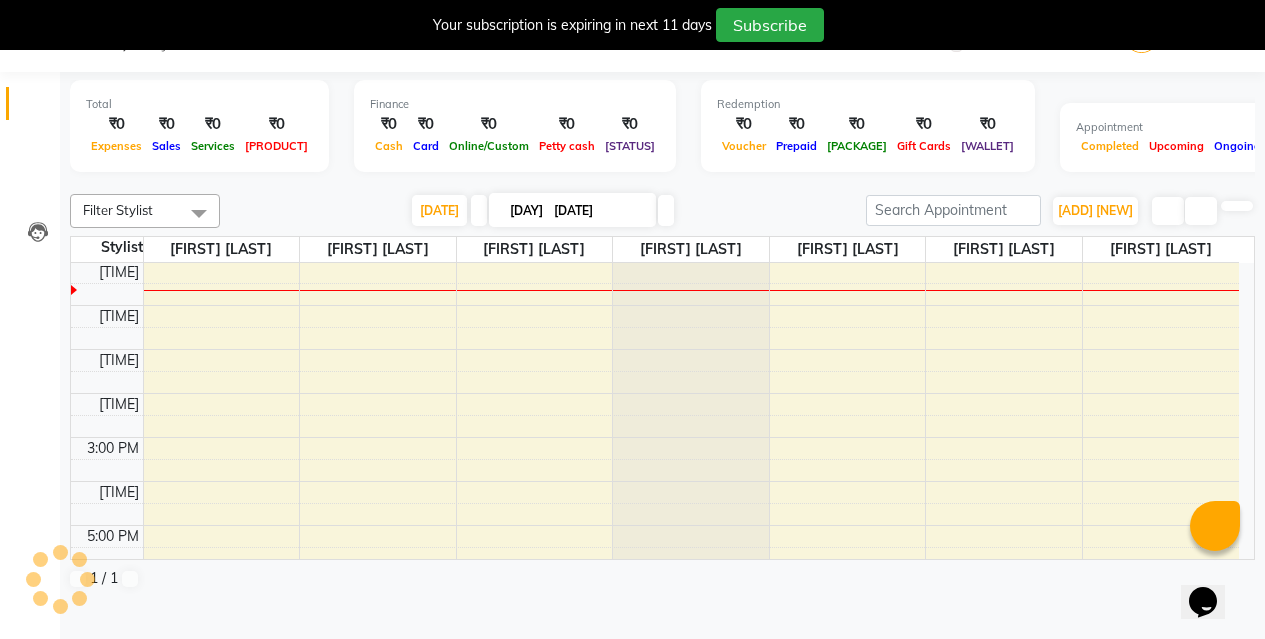 scroll, scrollTop: 0, scrollLeft: 0, axis: both 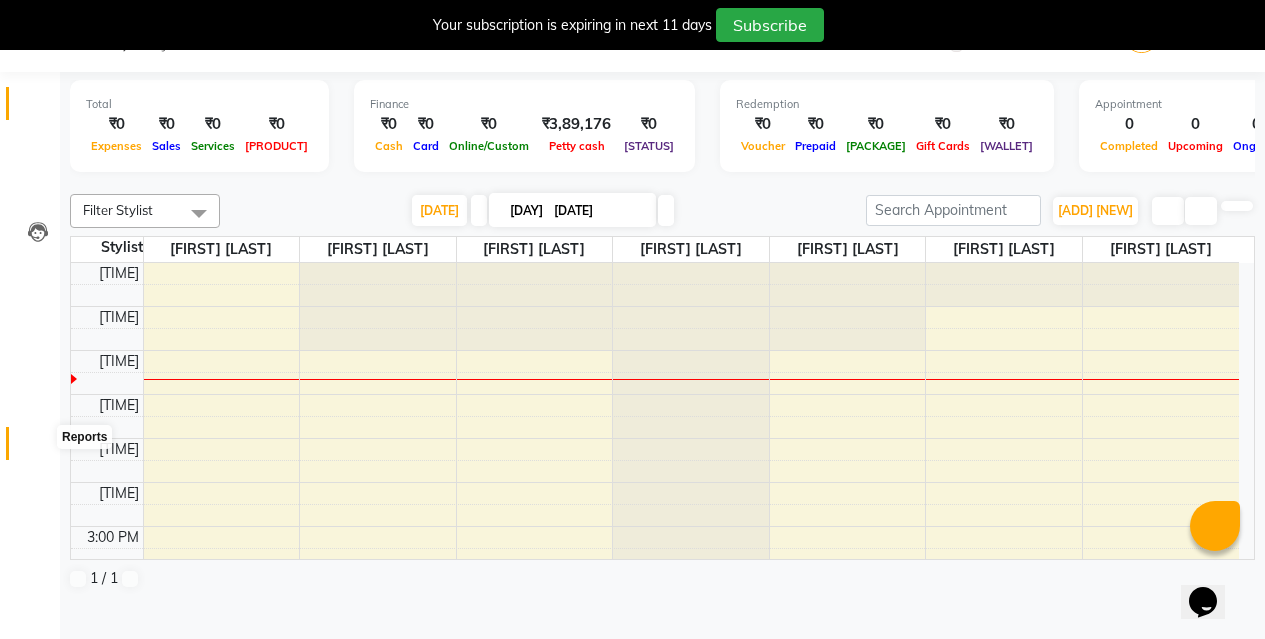 click at bounding box center (38, 448) 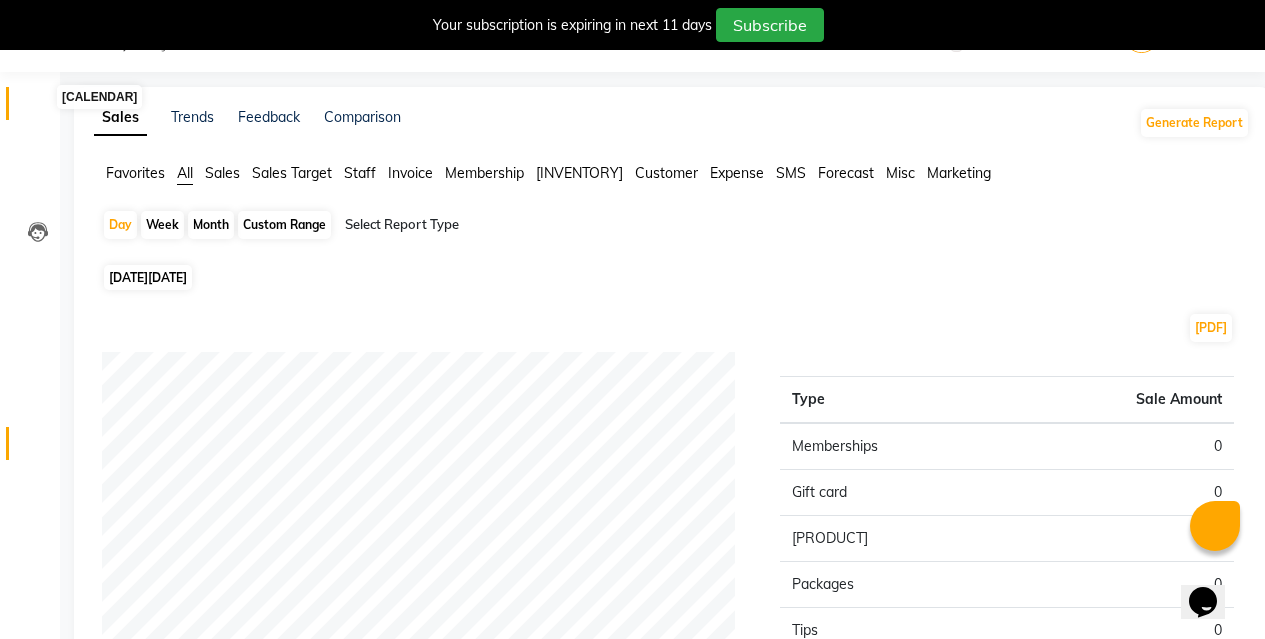 click at bounding box center [38, 108] 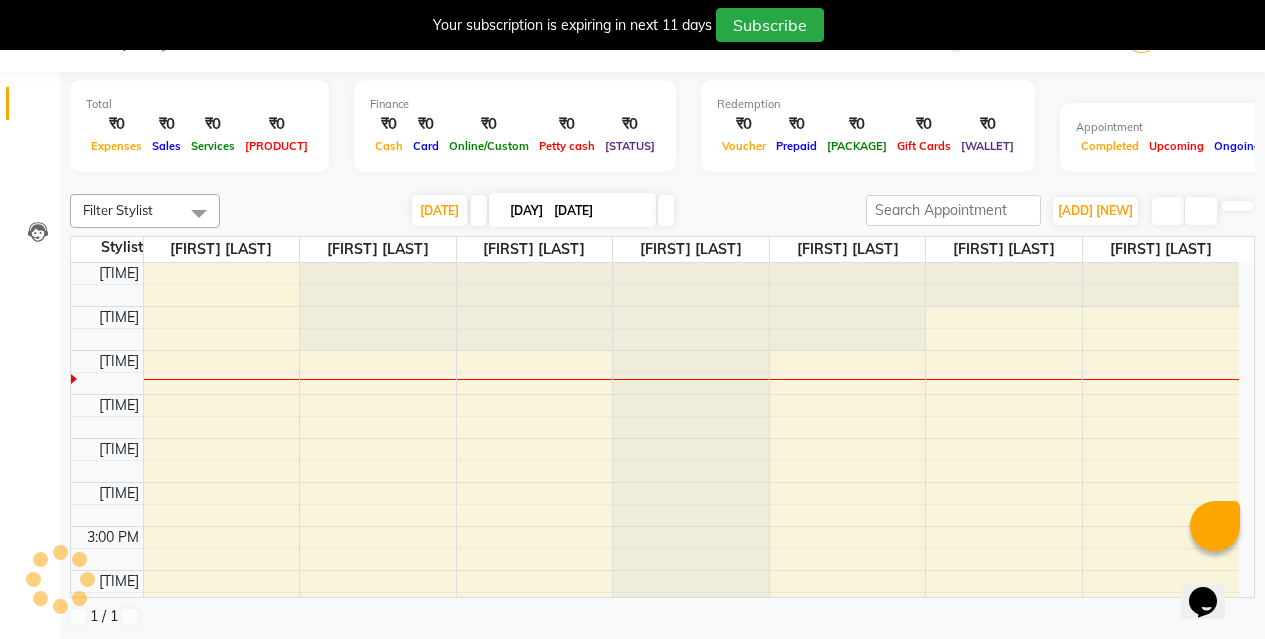 click on "Invoice" at bounding box center [30, 146] 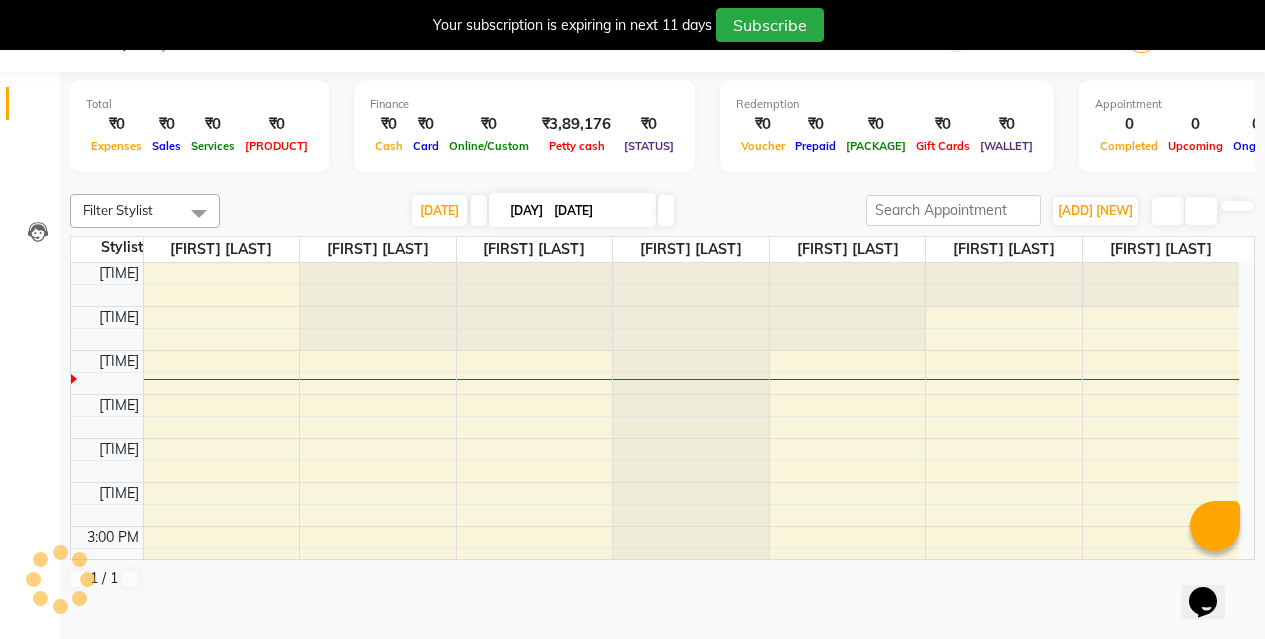 scroll, scrollTop: 0, scrollLeft: 0, axis: both 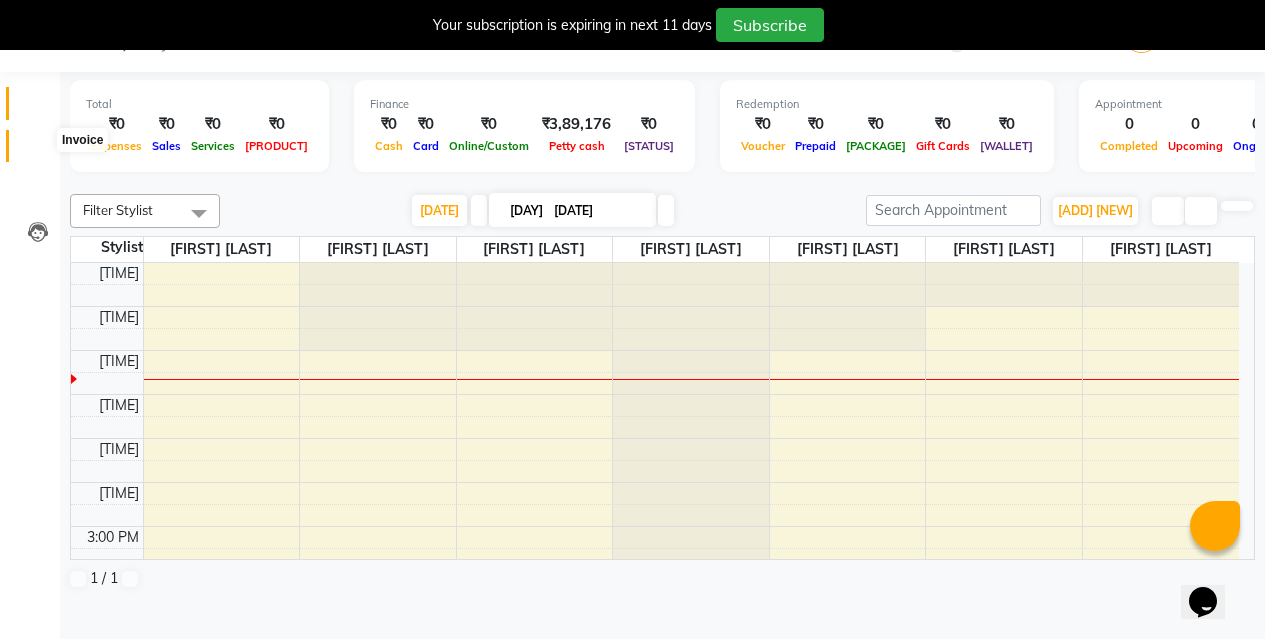 click at bounding box center [37, 151] 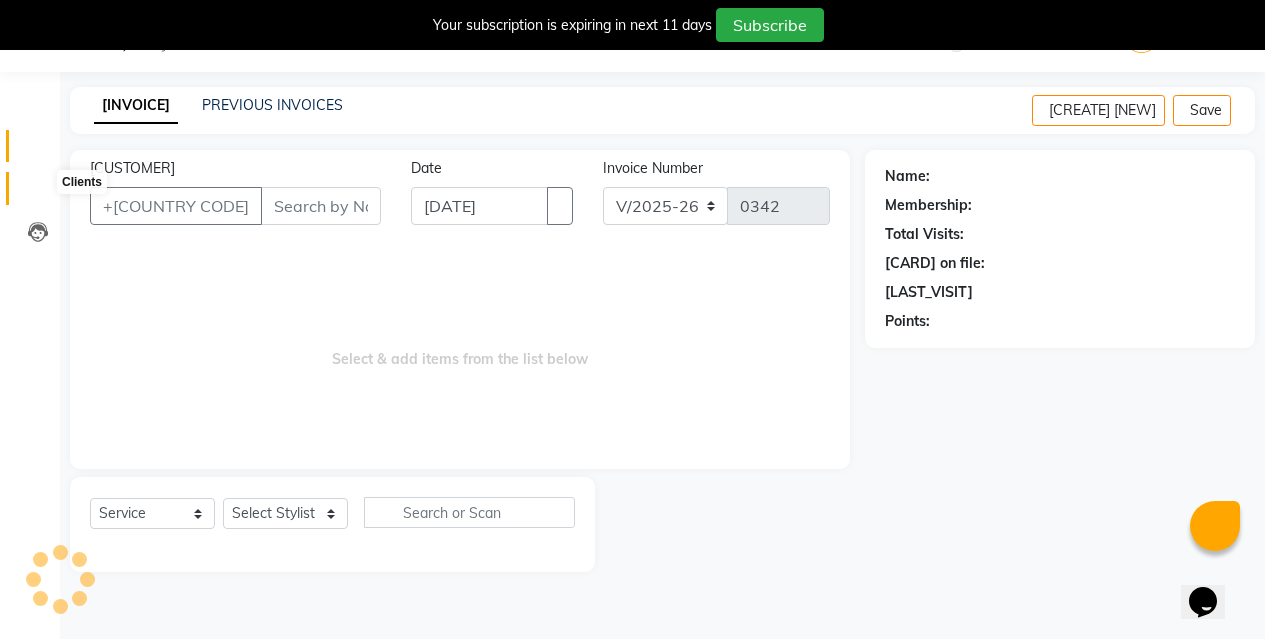 click at bounding box center (37, 193) 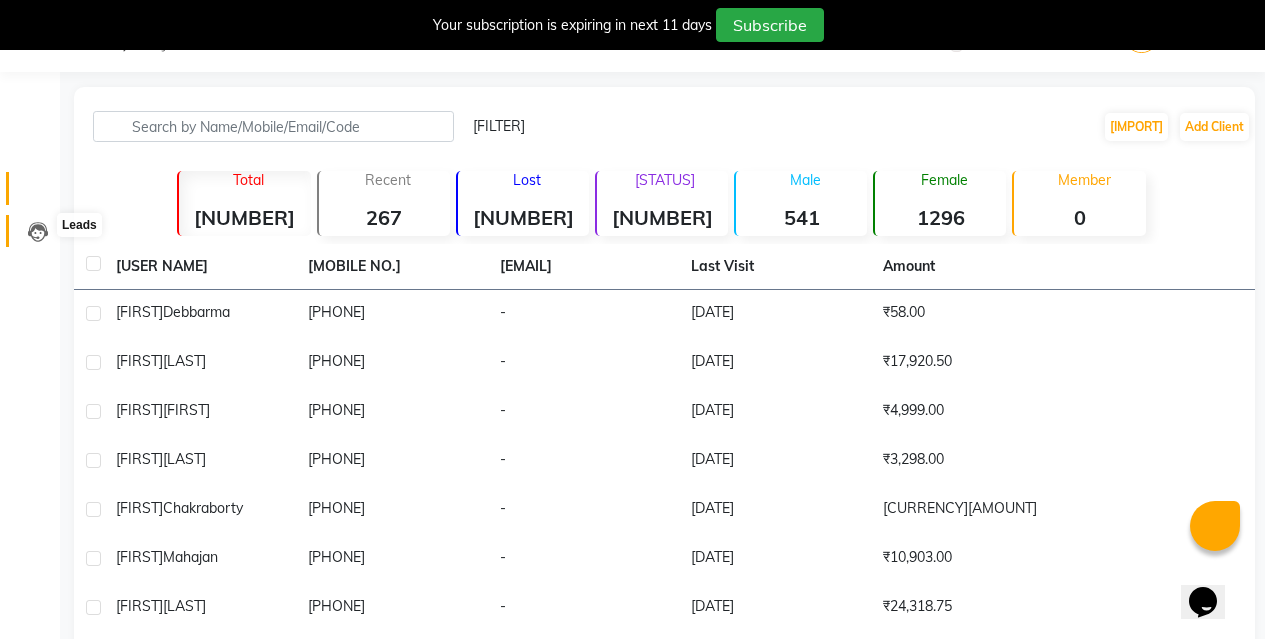 click at bounding box center [38, 232] 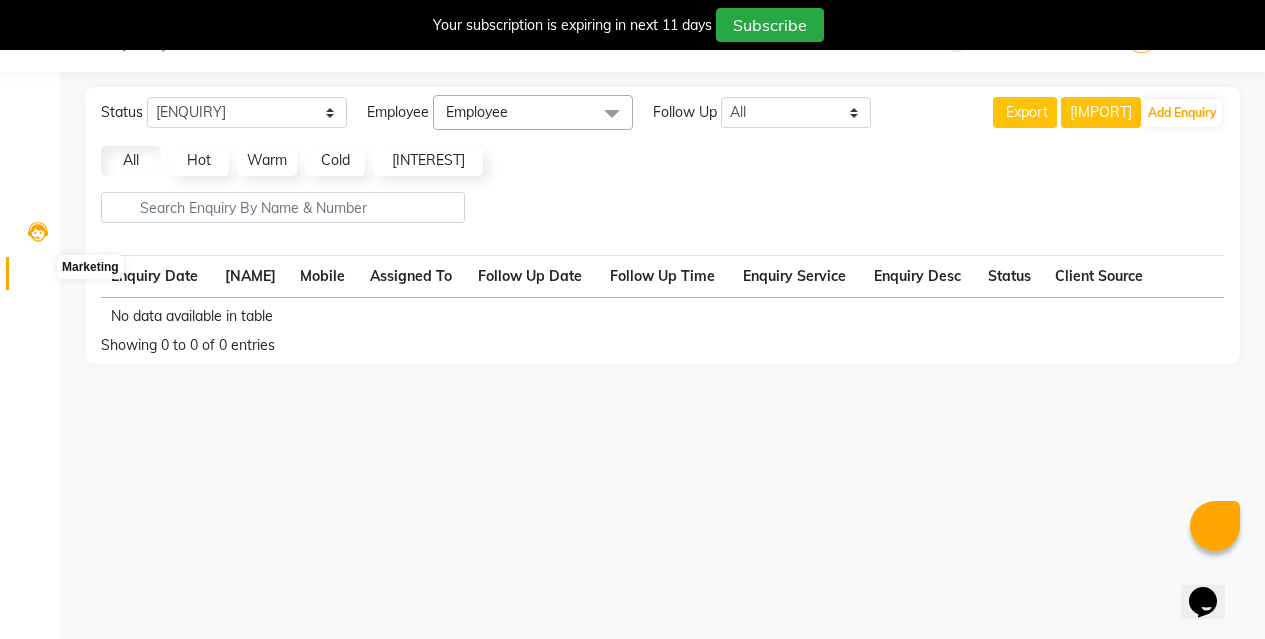 click at bounding box center [38, 278] 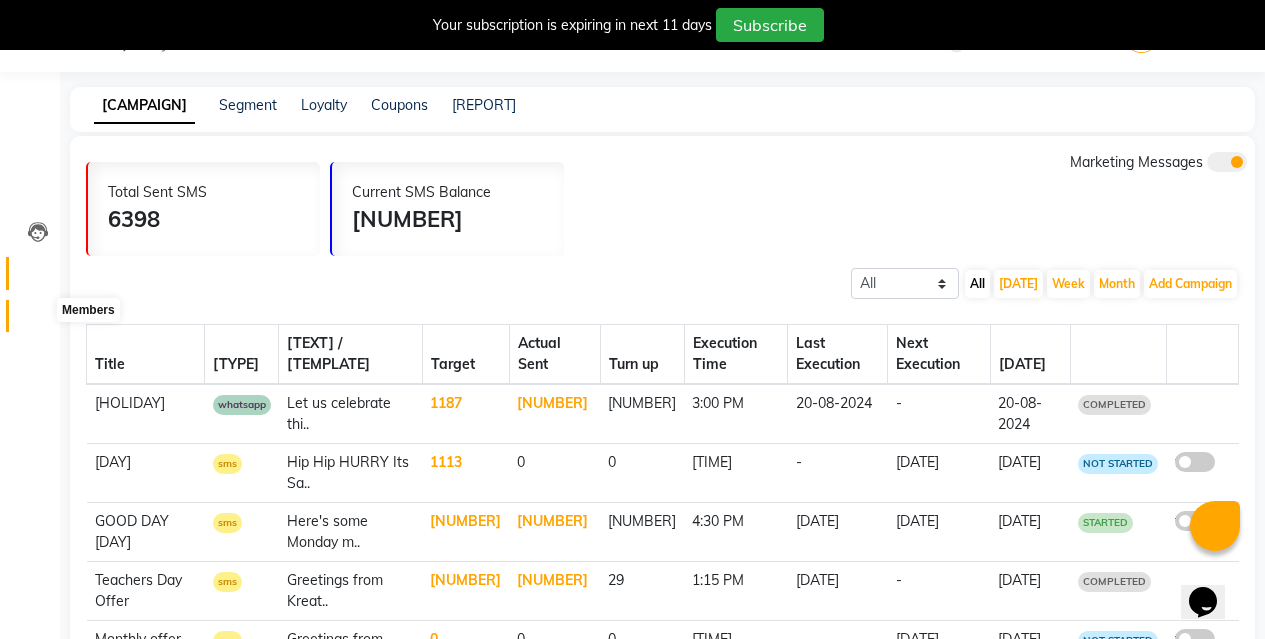 click at bounding box center (38, 321) 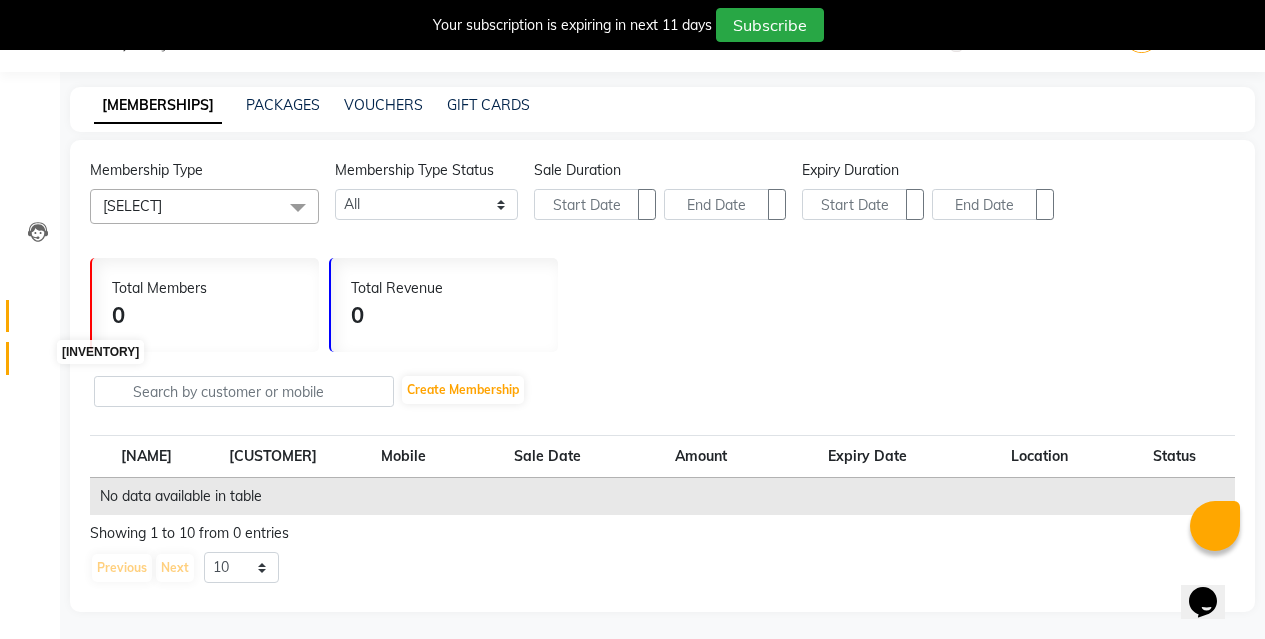 click at bounding box center (38, 363) 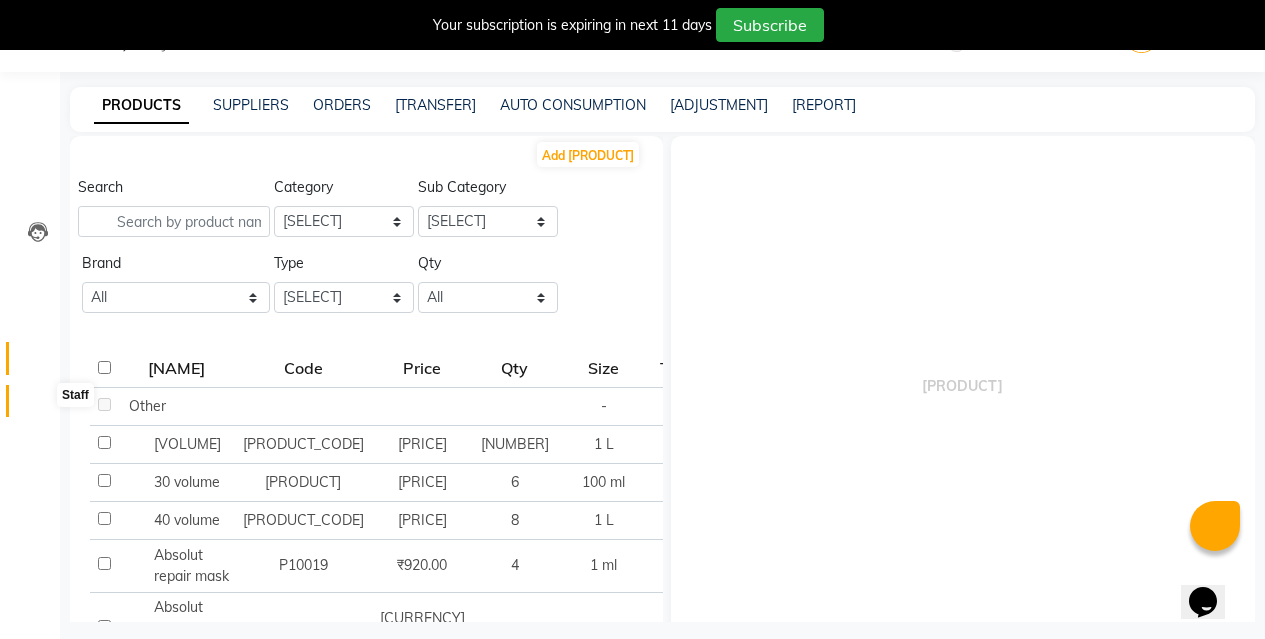 click at bounding box center (38, 406) 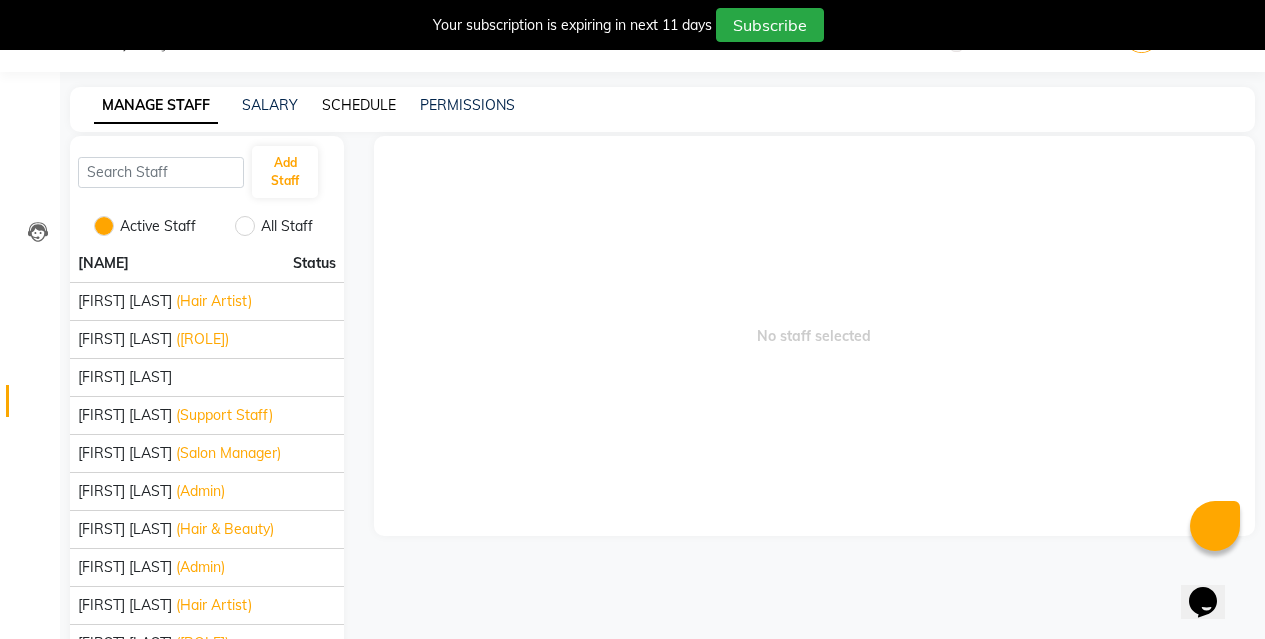 click on "SCHEDULE" at bounding box center (359, 105) 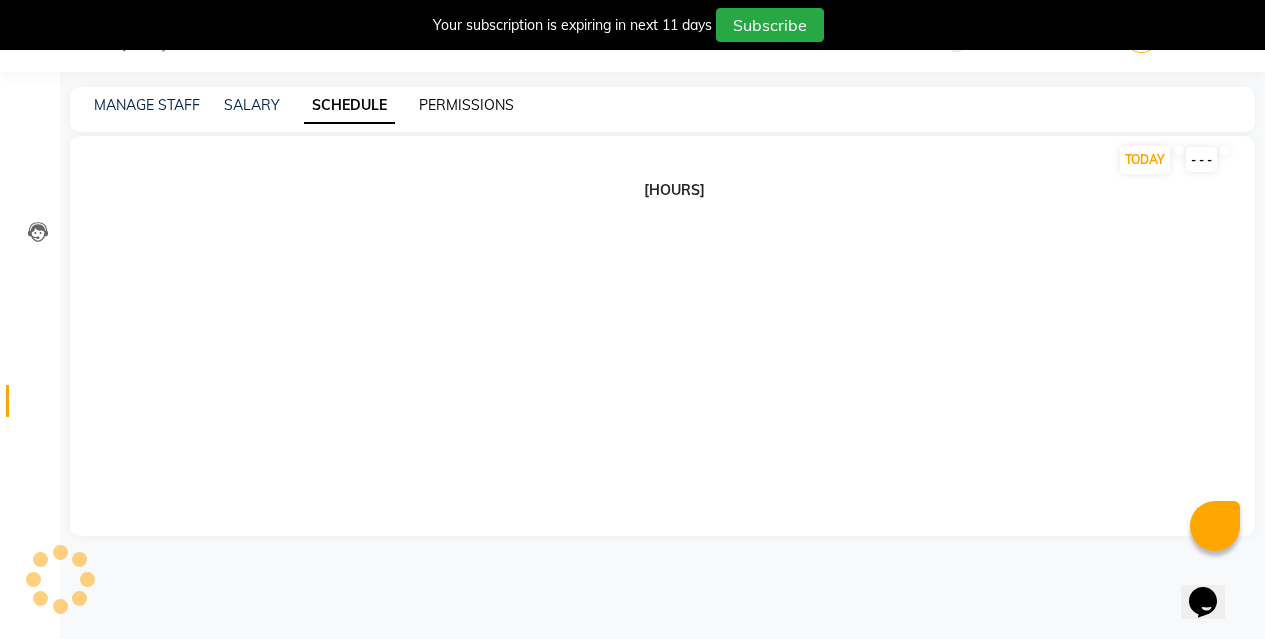click on "PERMISSIONS" at bounding box center (466, 105) 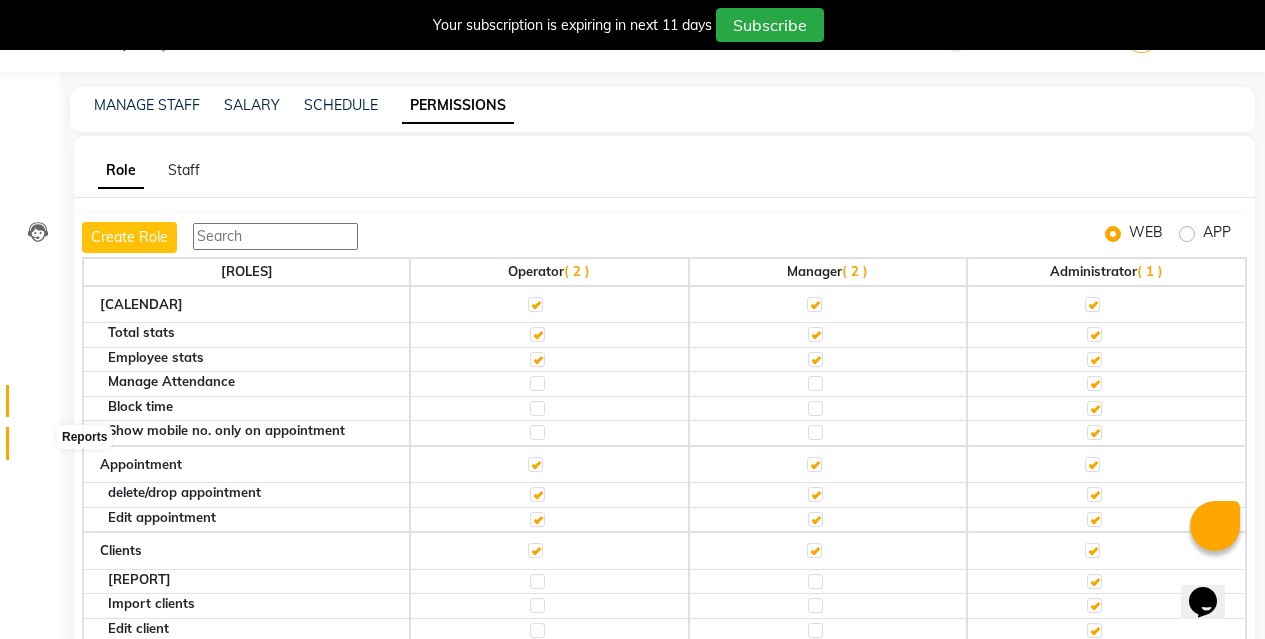click at bounding box center [38, 448] 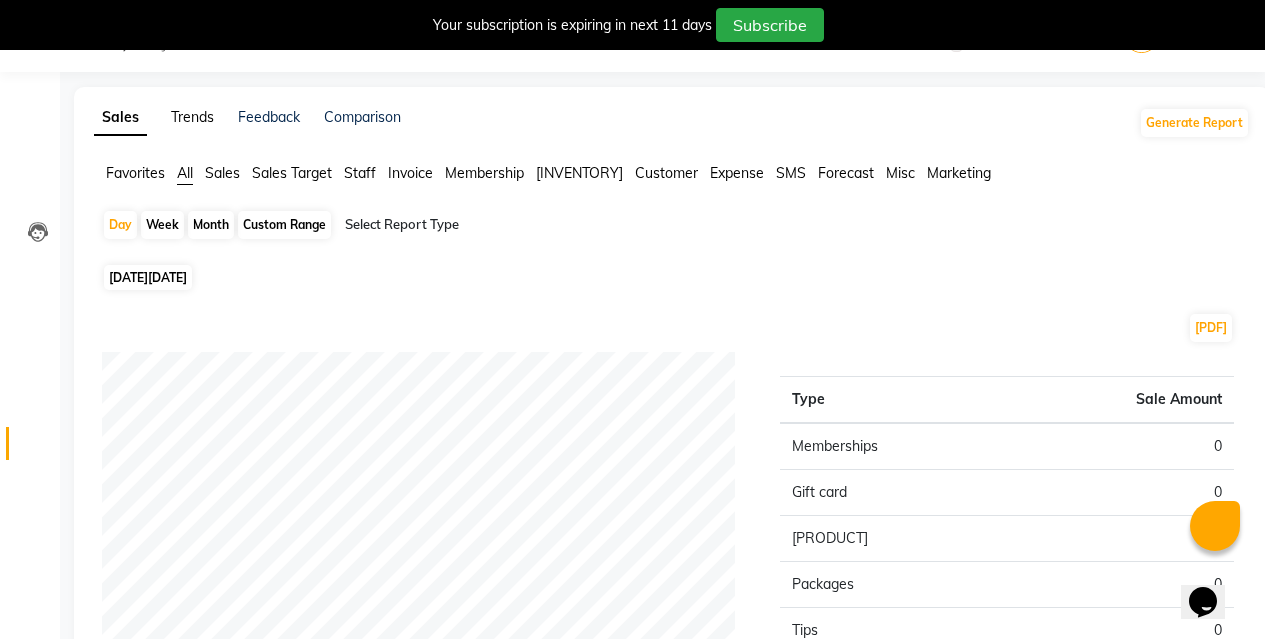click on "Trends" at bounding box center [192, 117] 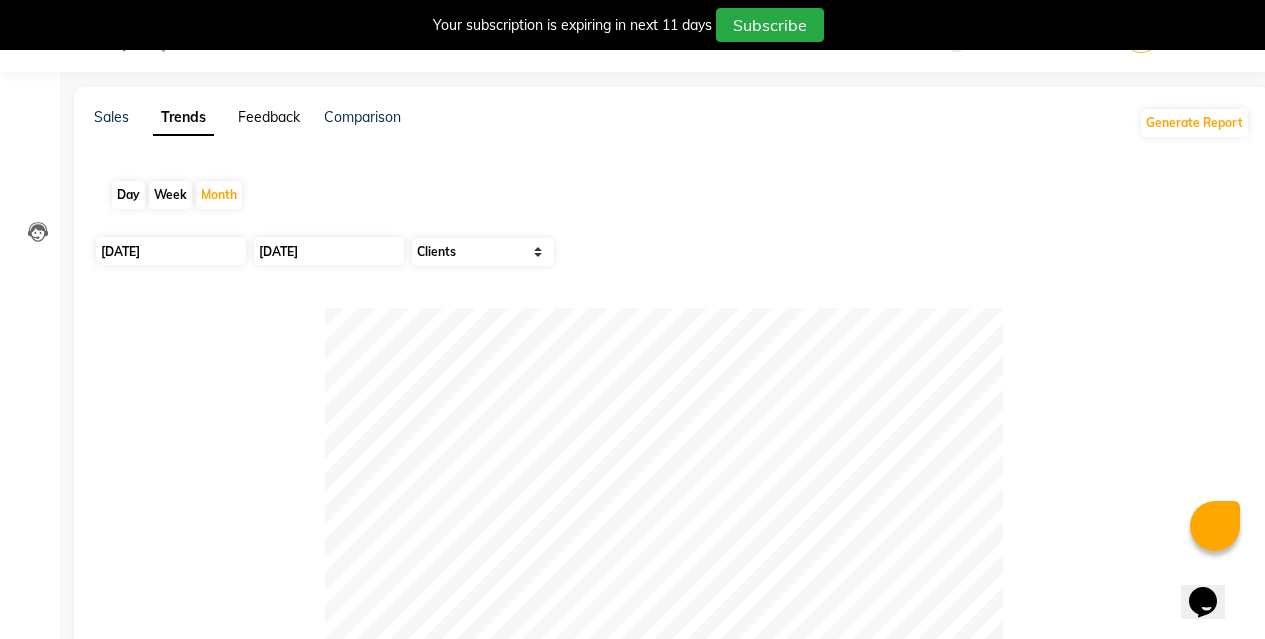 click on "Feedback" at bounding box center [269, 117] 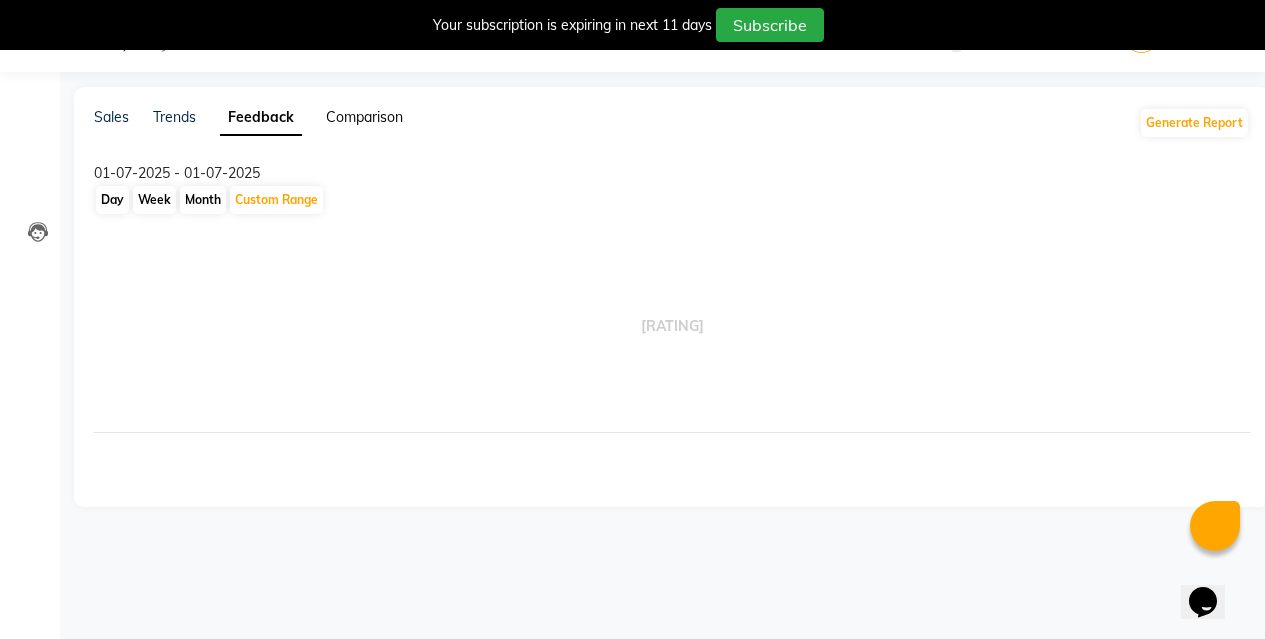click on "Comparison" at bounding box center [364, 117] 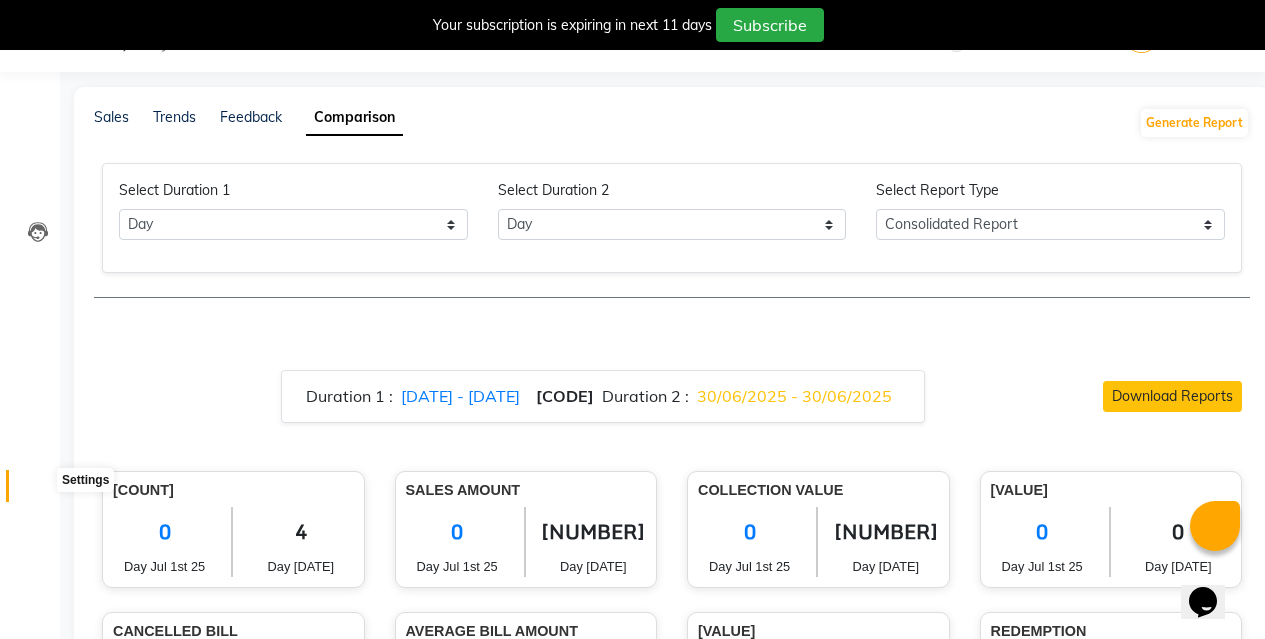 click at bounding box center [38, 491] 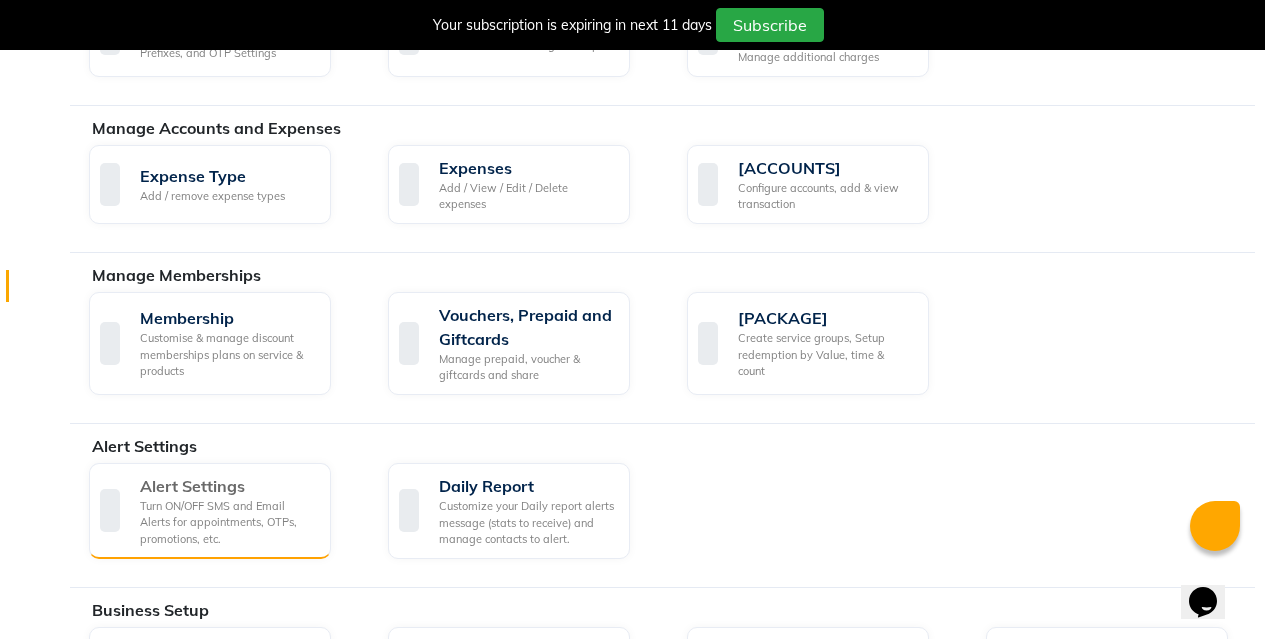 scroll, scrollTop: 550, scrollLeft: 0, axis: vertical 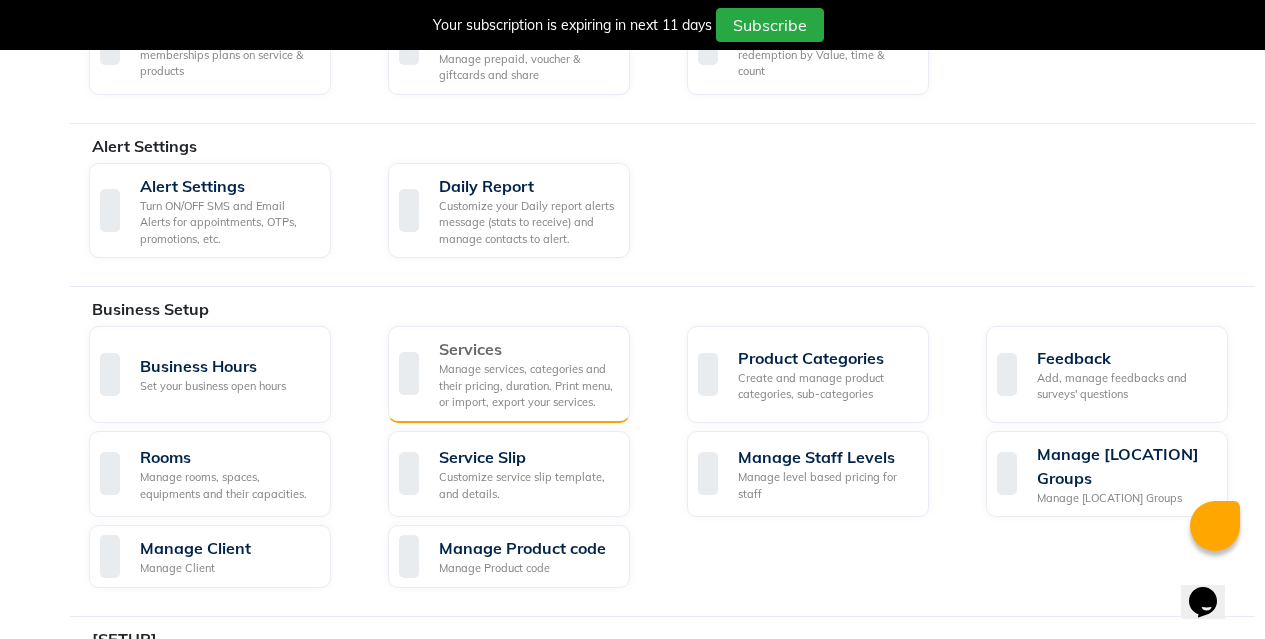 click on "Manage services, categories and their pricing, duration. Print menu, or import, export your services." at bounding box center (526, 386) 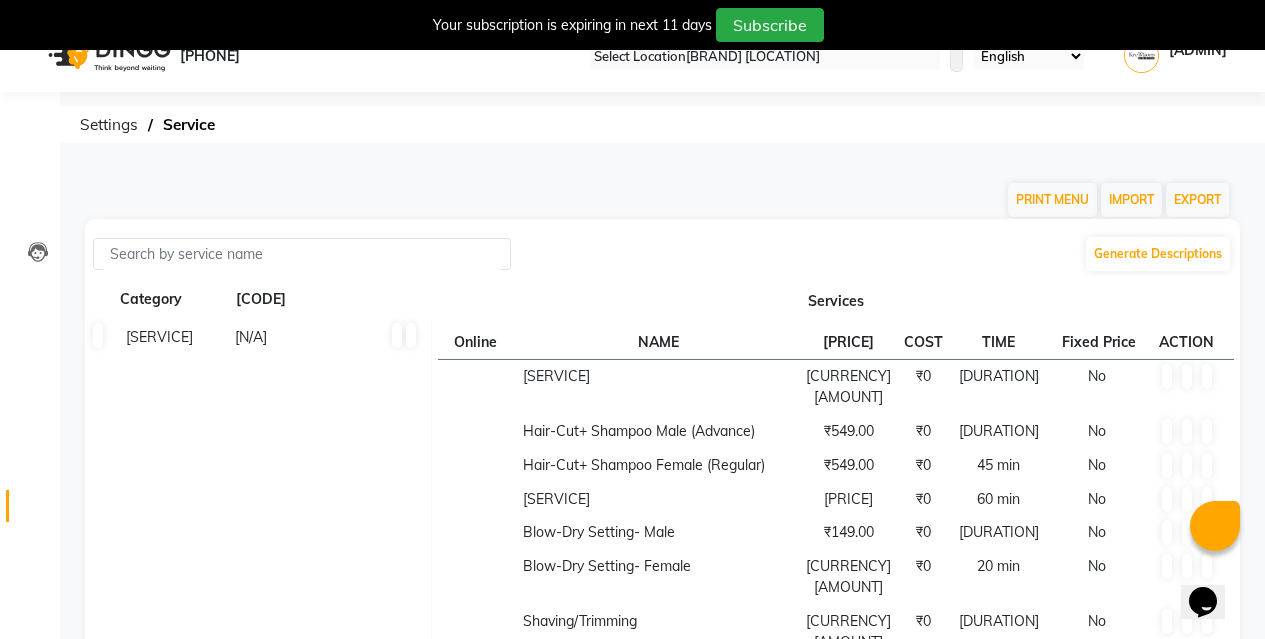 scroll, scrollTop: 0, scrollLeft: 0, axis: both 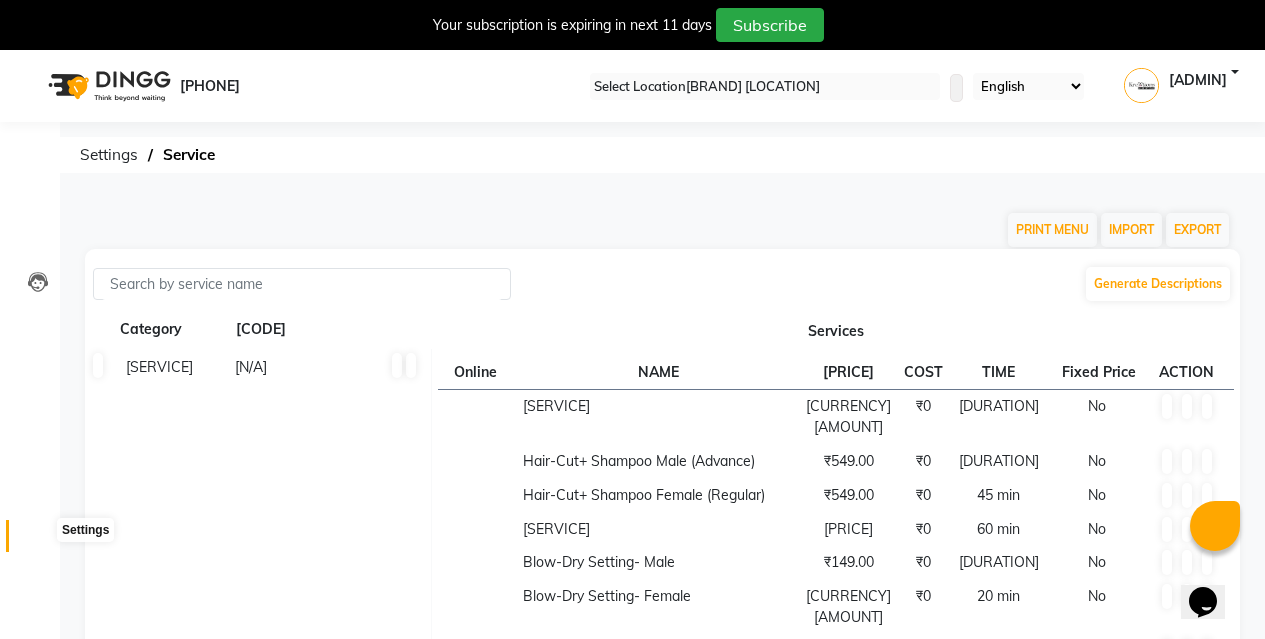 click at bounding box center [37, 541] 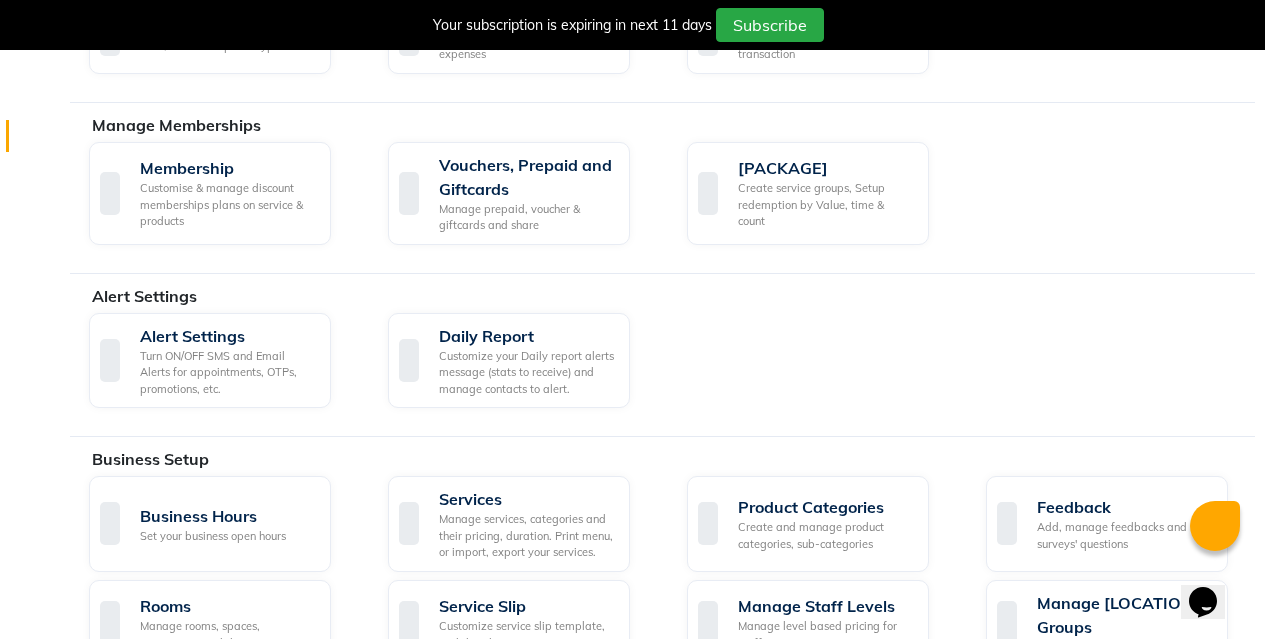 scroll, scrollTop: 700, scrollLeft: 0, axis: vertical 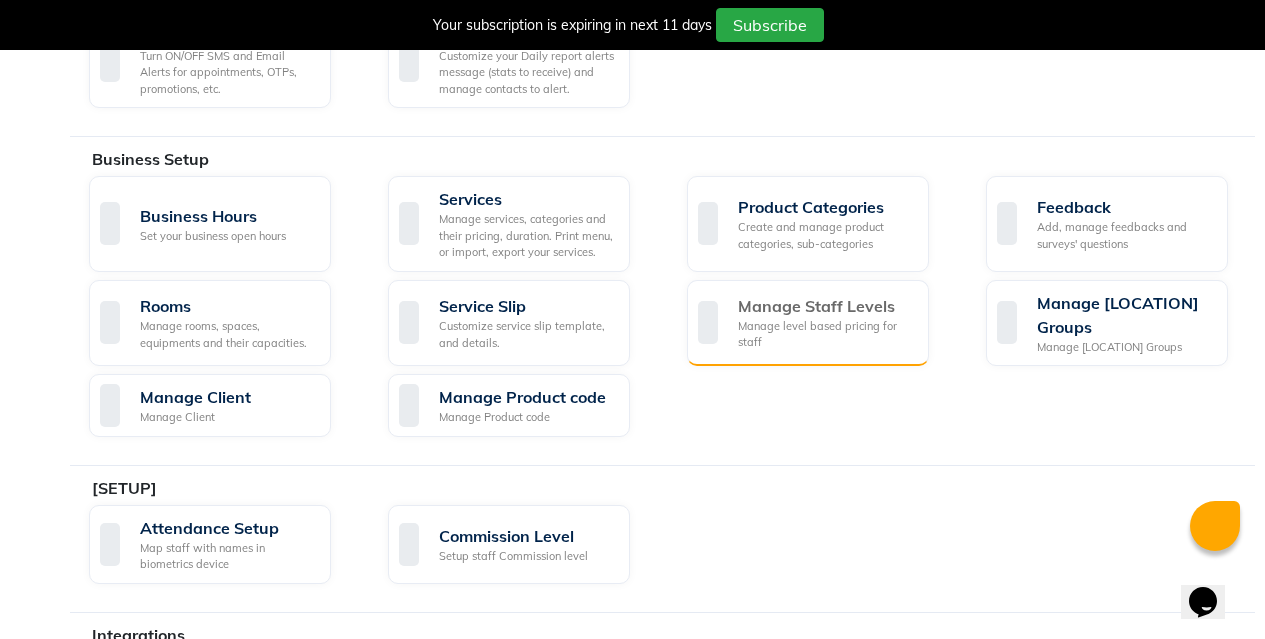 click on "Manage level based pricing for staff" at bounding box center [825, 334] 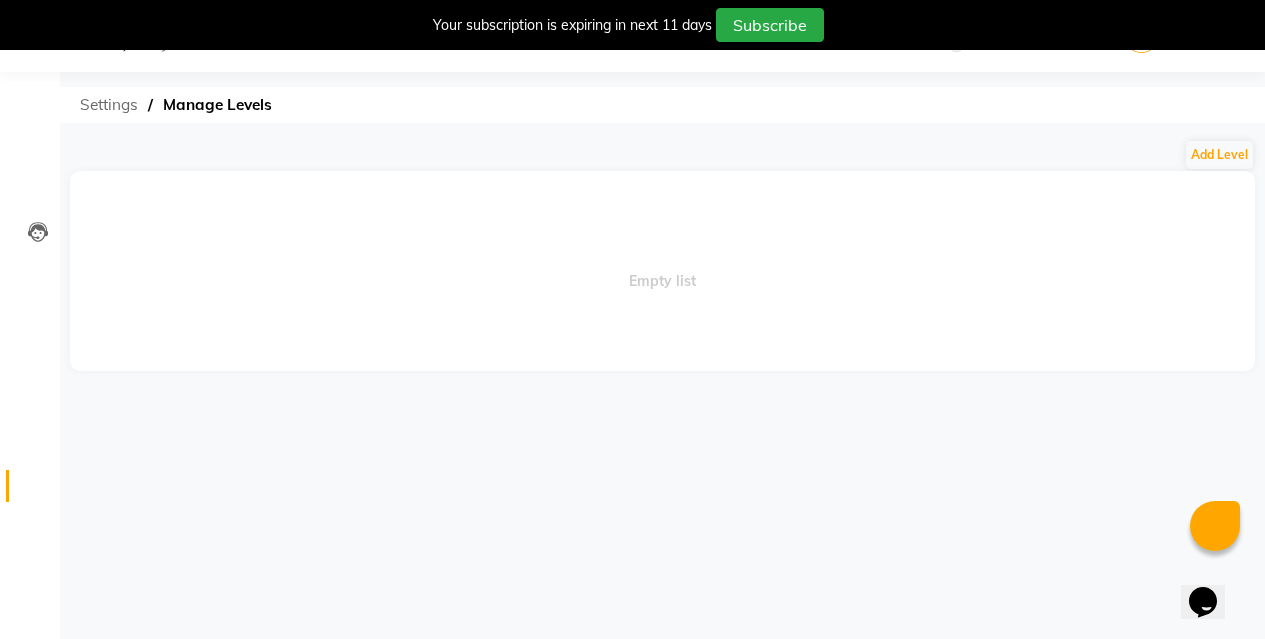 click on "Settings" at bounding box center [109, 105] 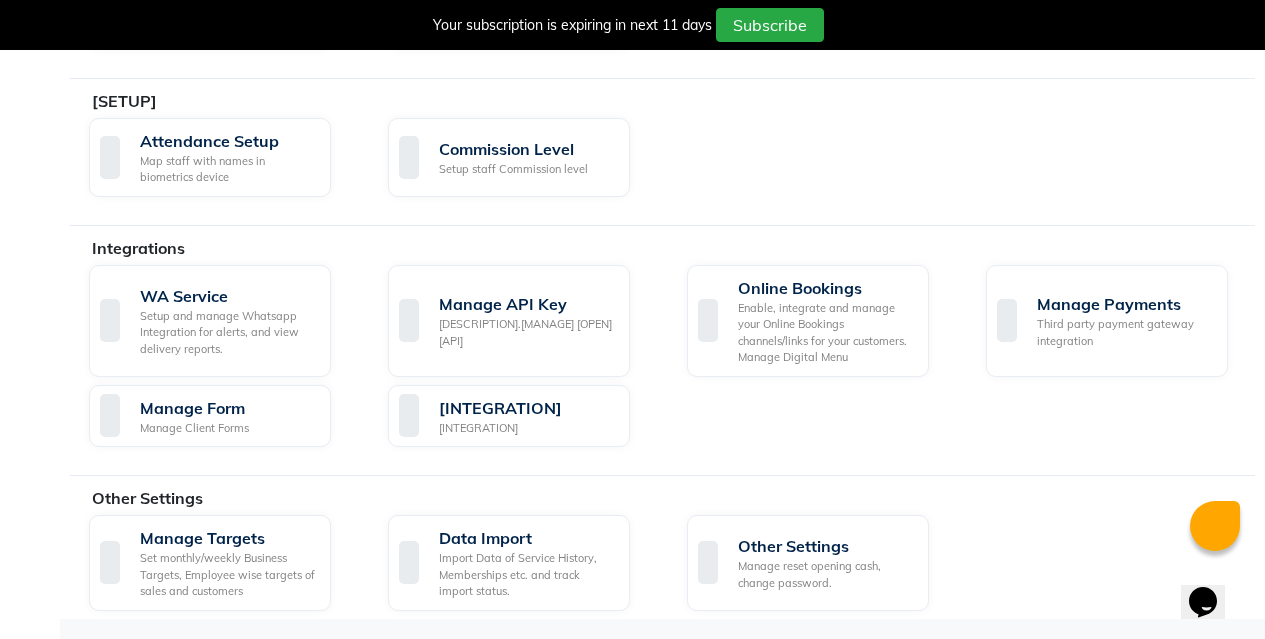 scroll, scrollTop: 1210, scrollLeft: 0, axis: vertical 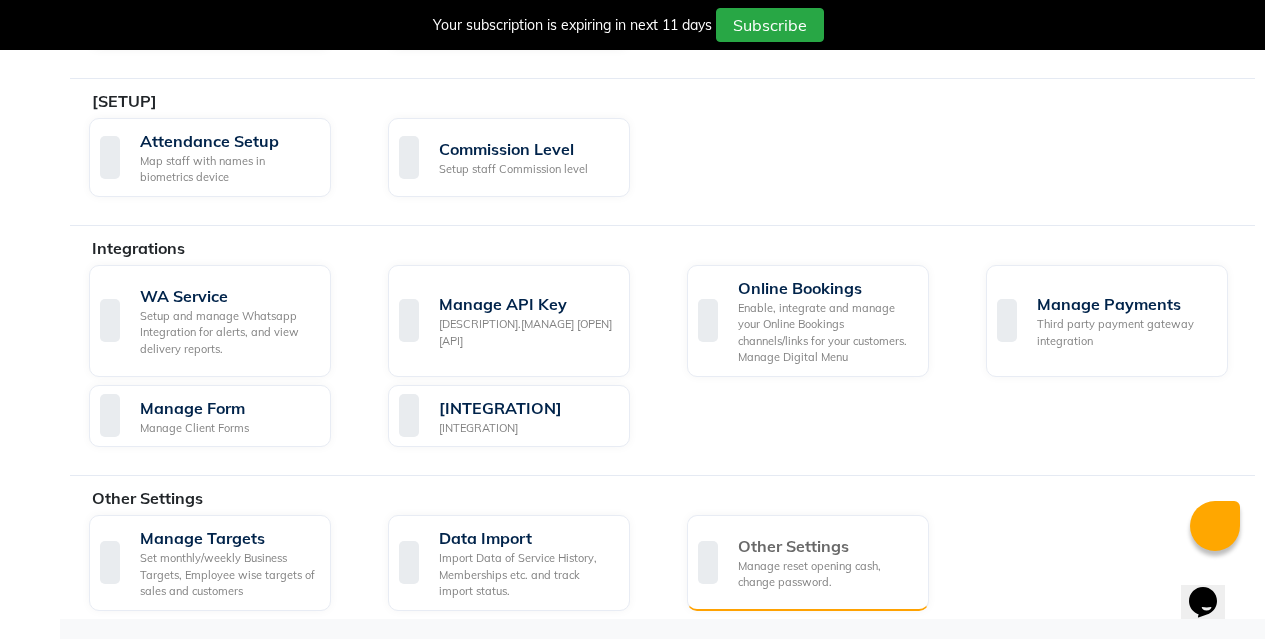 click on "Manage reset opening cash, change password." at bounding box center (825, 574) 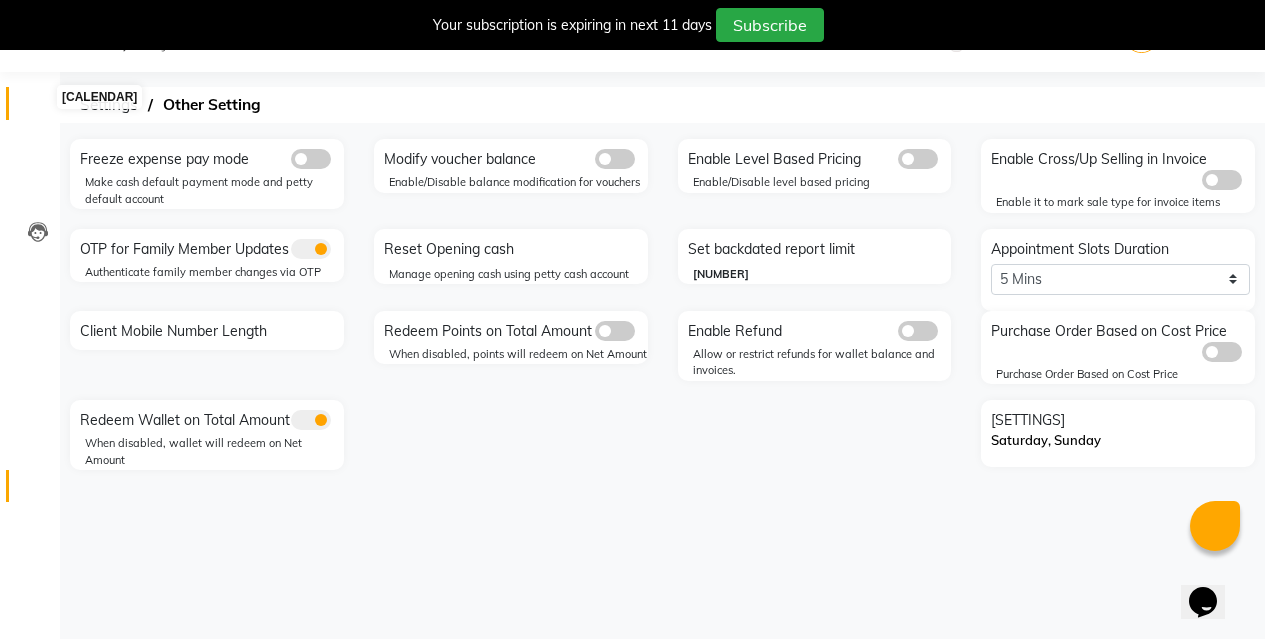click at bounding box center (38, 108) 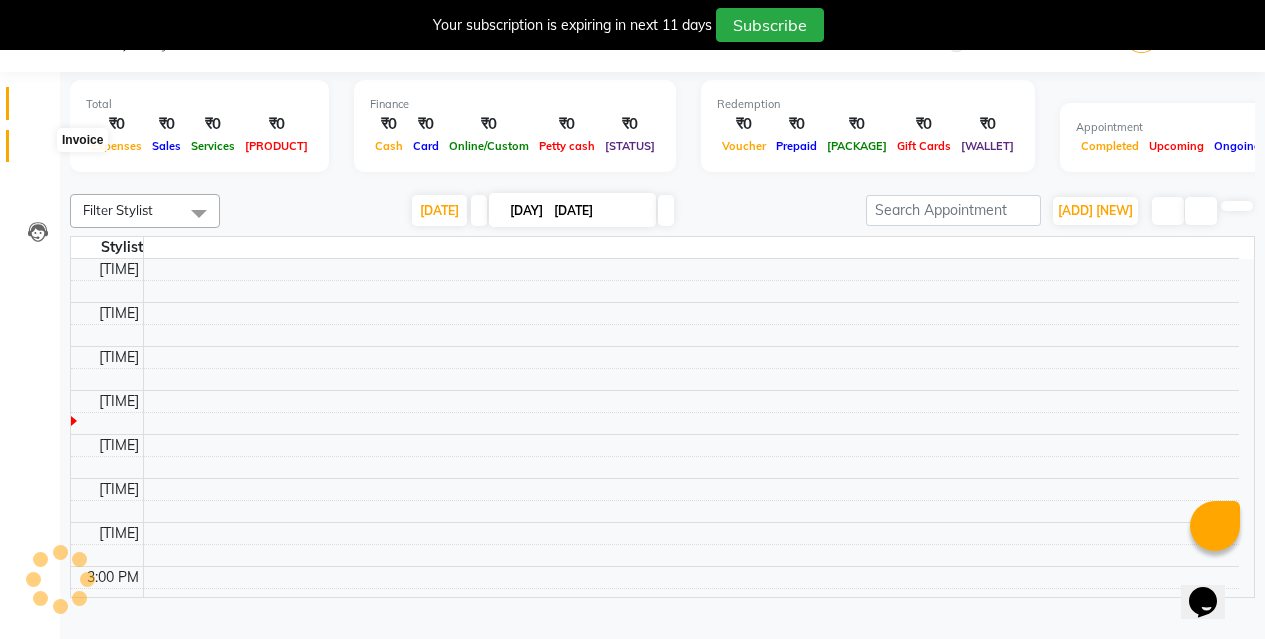 click at bounding box center [38, 151] 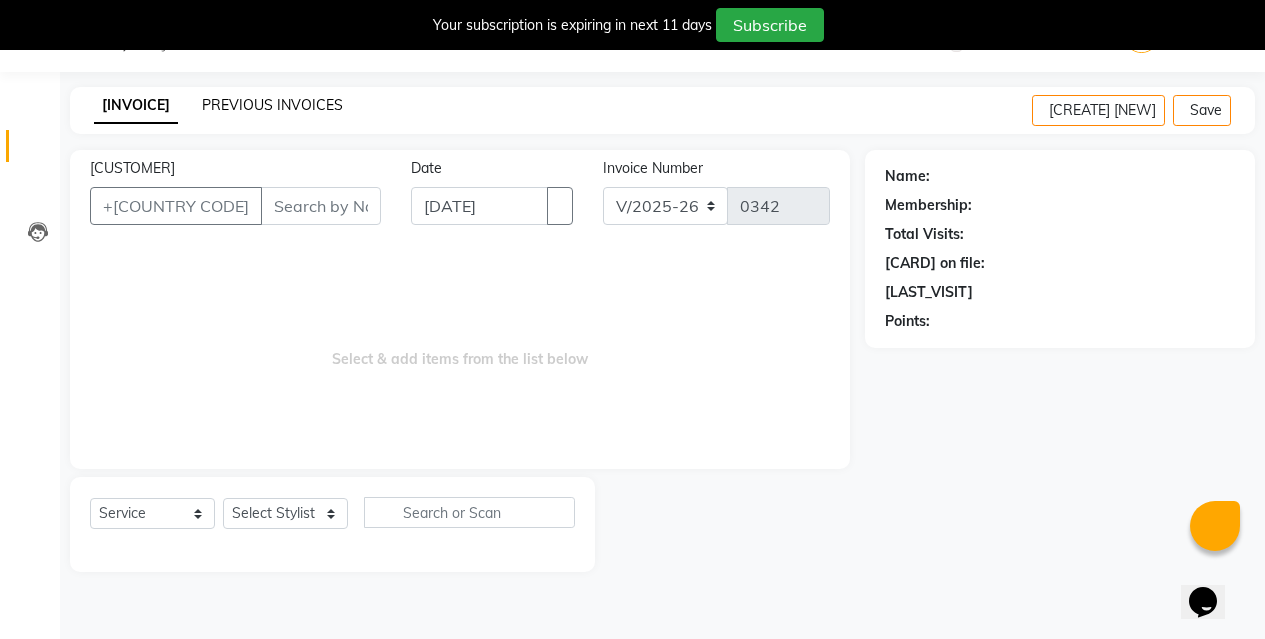 click on "PREVIOUS INVOICES" at bounding box center [272, 105] 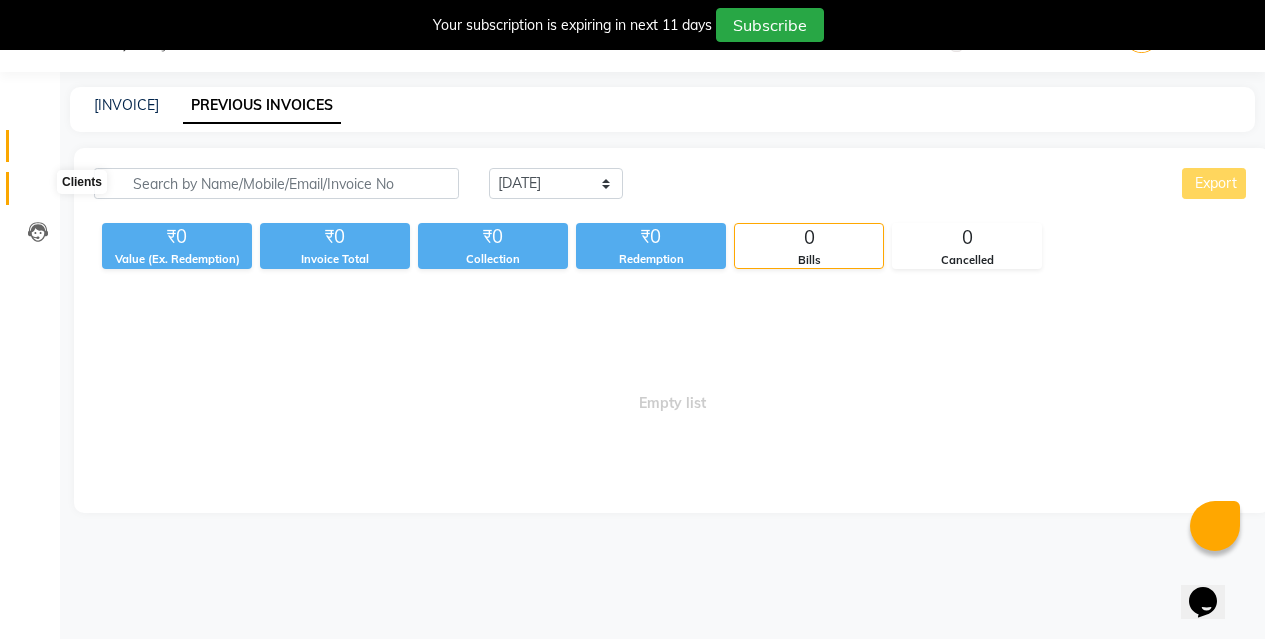 click at bounding box center [38, 193] 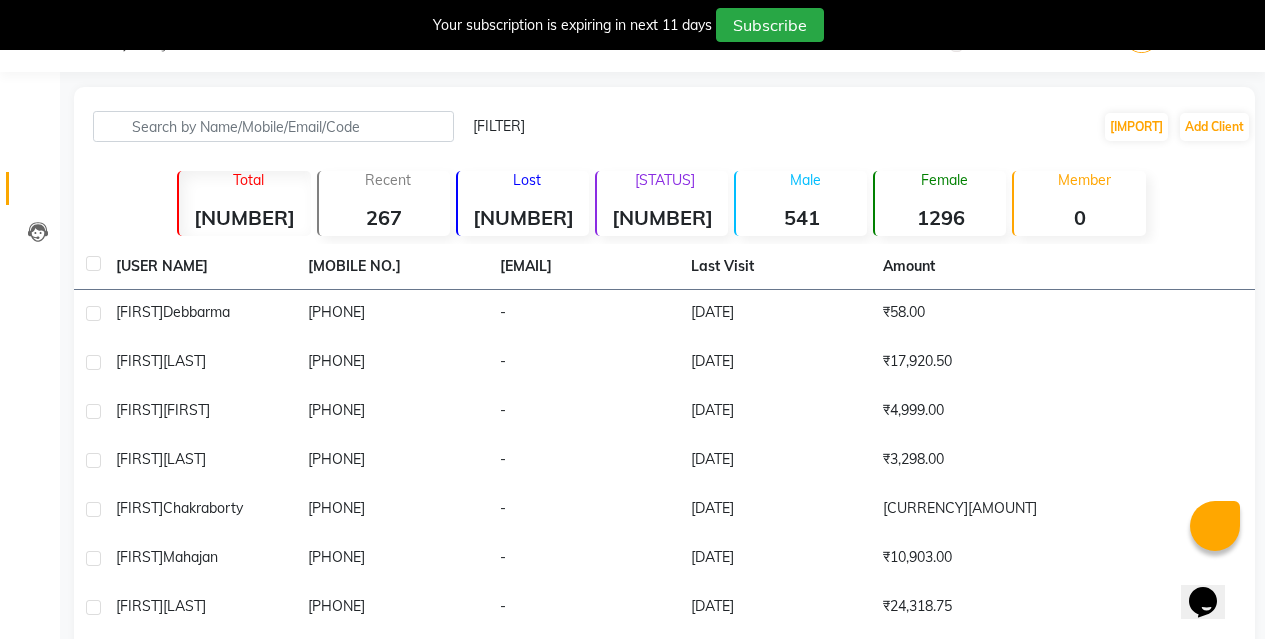 click at bounding box center (469, 126) 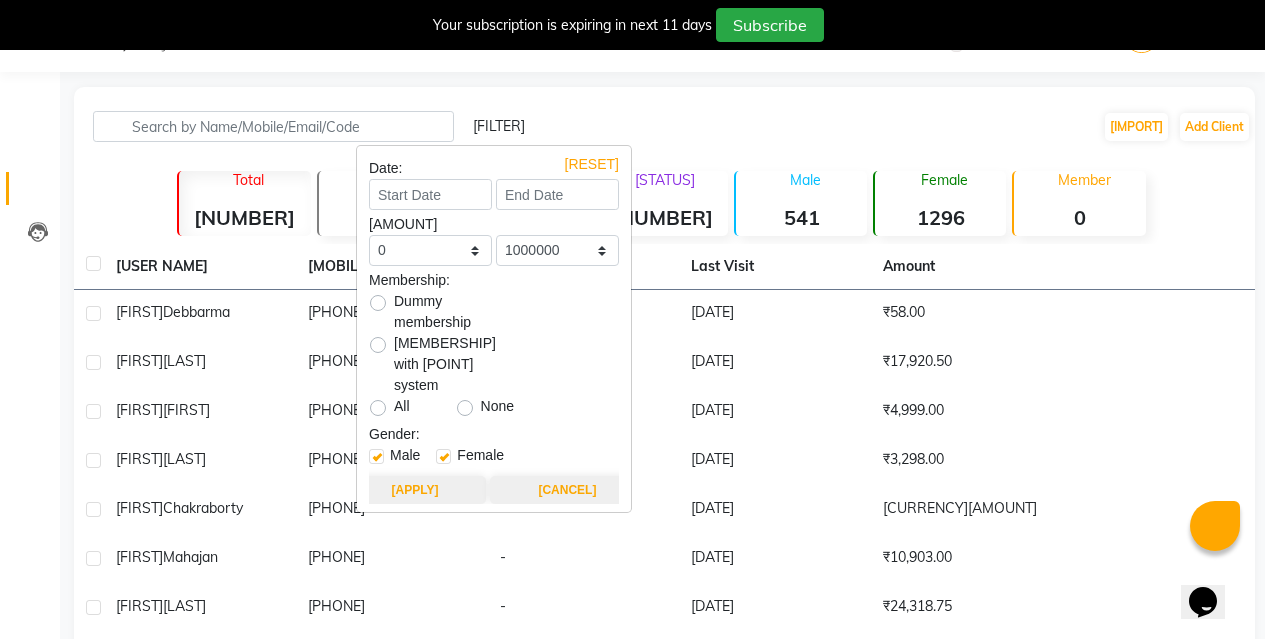 scroll, scrollTop: 52, scrollLeft: 0, axis: vertical 